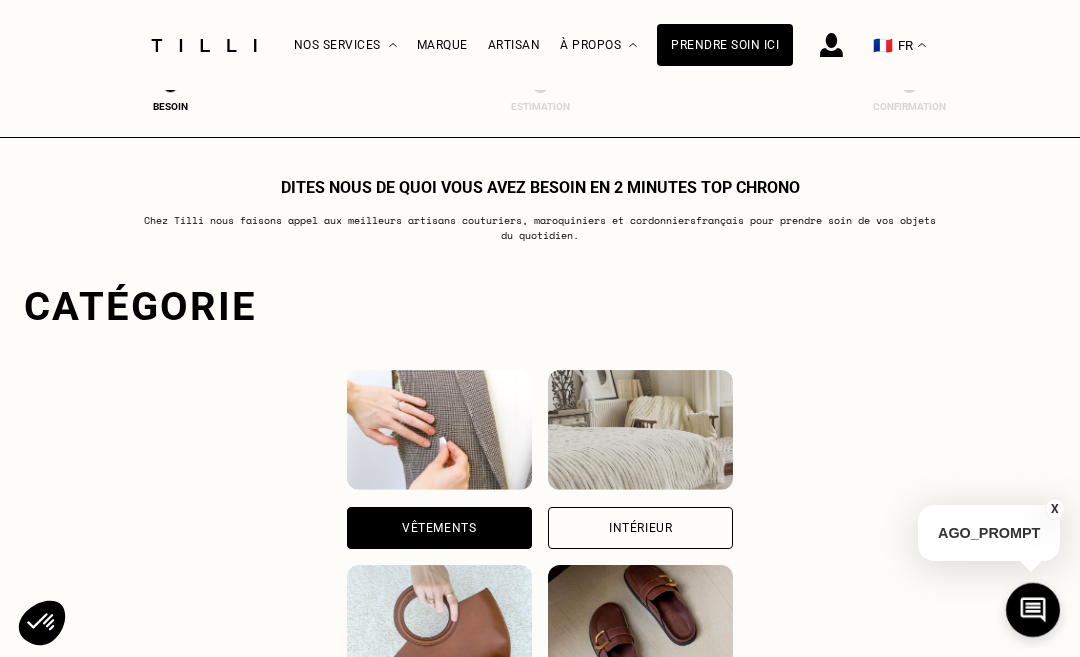 scroll, scrollTop: 617, scrollLeft: 0, axis: vertical 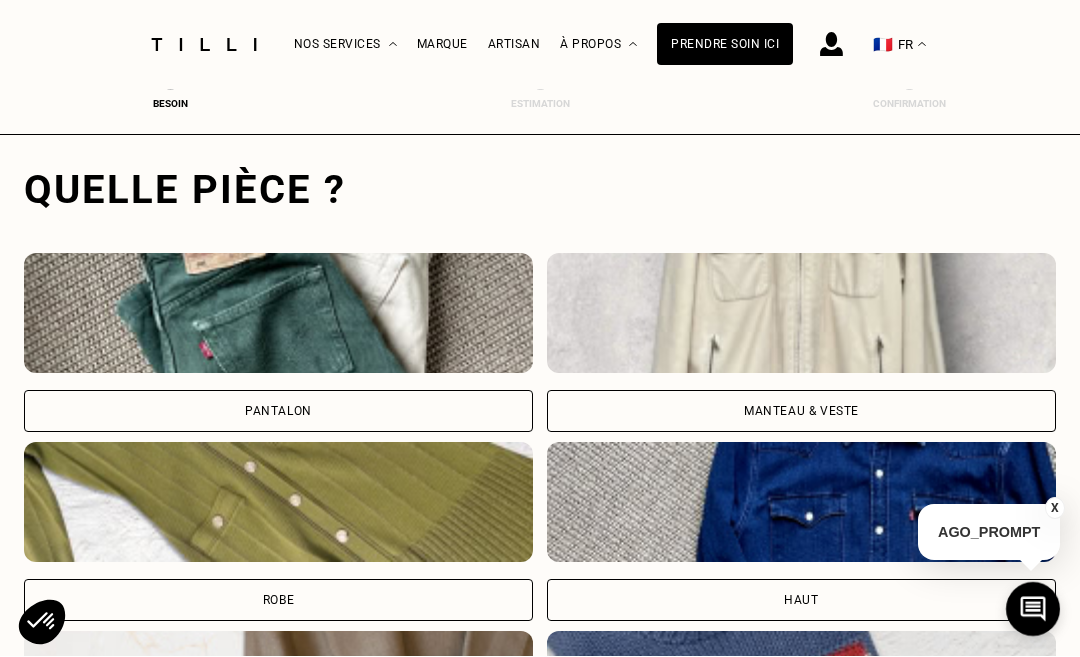 click at bounding box center (278, 314) 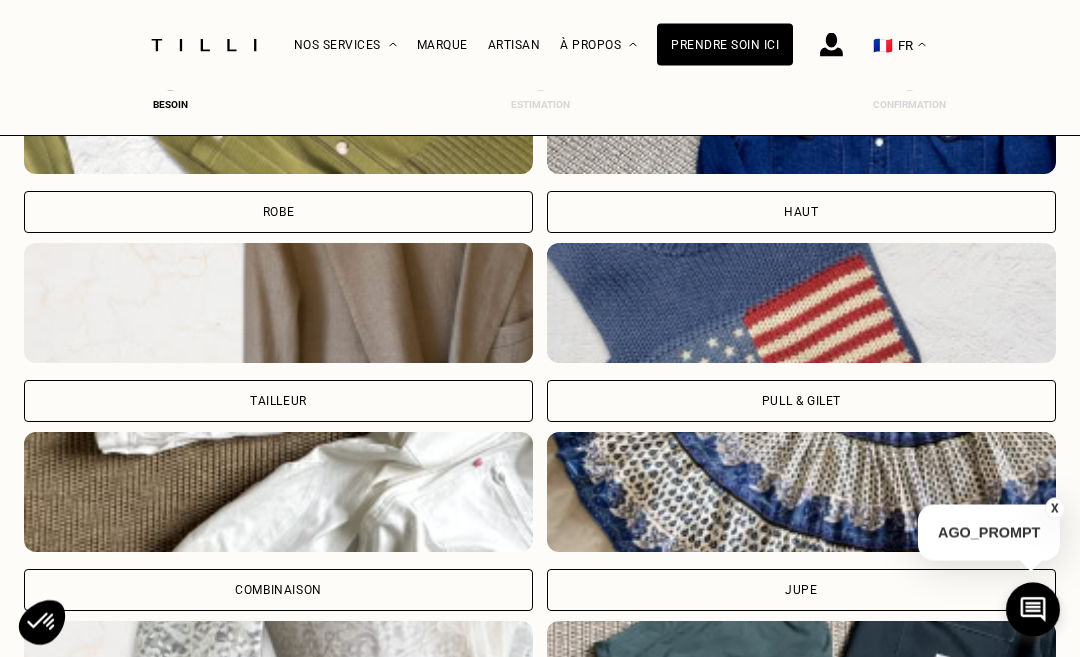 scroll, scrollTop: 1868, scrollLeft: 0, axis: vertical 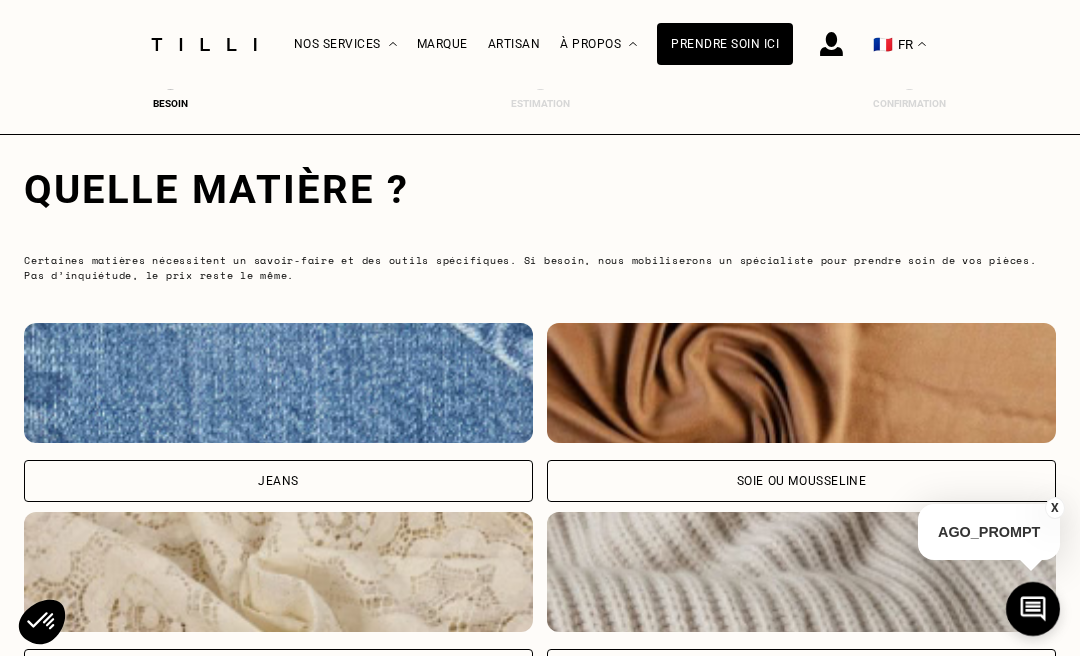 click at bounding box center (278, 384) 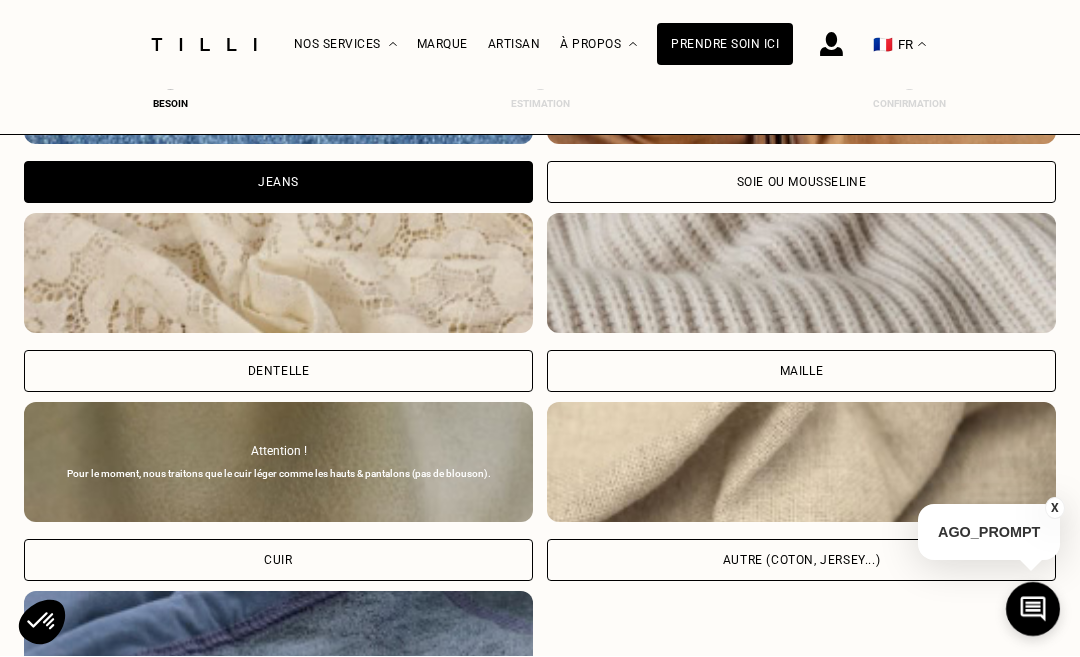 scroll, scrollTop: 2814, scrollLeft: 0, axis: vertical 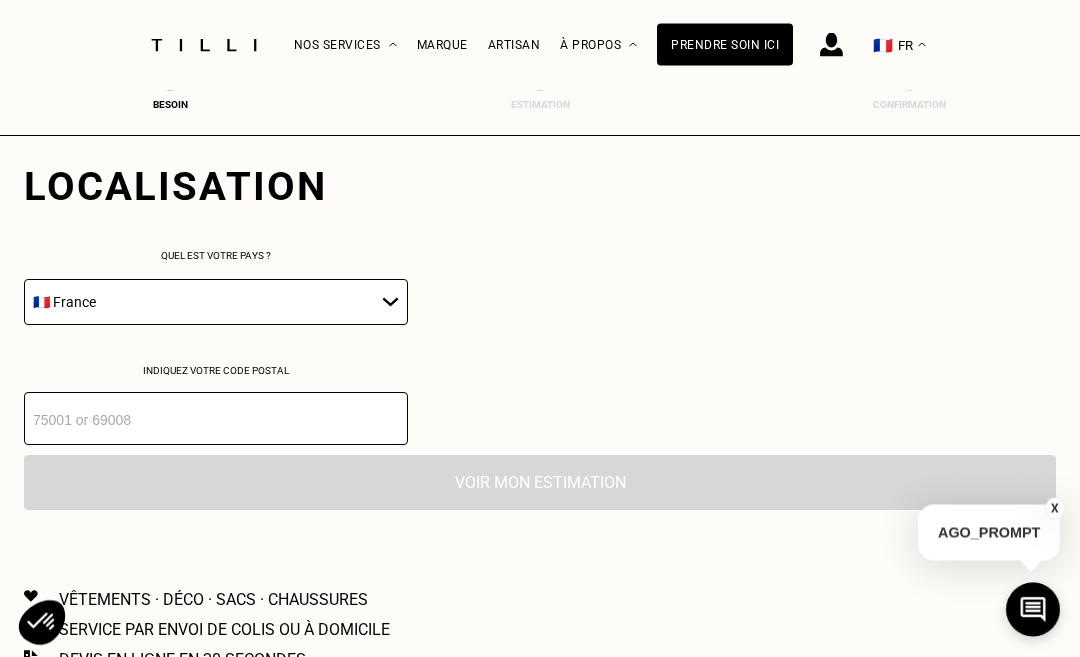 click on "🇩🇪   Allemagne 🇦🇹   Autriche 🇧🇪   Belgique 🇧🇬   Bulgarie 🇨🇾   Chypre 🇭🇷   Croatie 🇩🇰   Danemark 🇪🇸   Espagne 🇪🇪   Estonie 🇫🇮   Finlande 🇫🇷   France 🇬🇷   Grèce 🇭🇺   Hongrie 🇮🇪   Irlande 🇮🇹   Italie 🇱🇻   Lettonie 🇱🇮   Liechtenstein 🇱🇹   Lituanie 🇱🇺   Luxembourg 🇲🇹   Malte 🇳🇴   Norvège 🇳🇱   Pays-Bas 🇵🇱   Pologne 🇵🇹   Portugal 🇨🇿   République tchèque 🇷🇴   Roumanie 🇬🇧   Royaume-Uni 🇸🇰   Slovaquie 🇸🇮   Slovénie 🇸🇪   Suède 🇨🇭   Suisse" at bounding box center [216, 303] 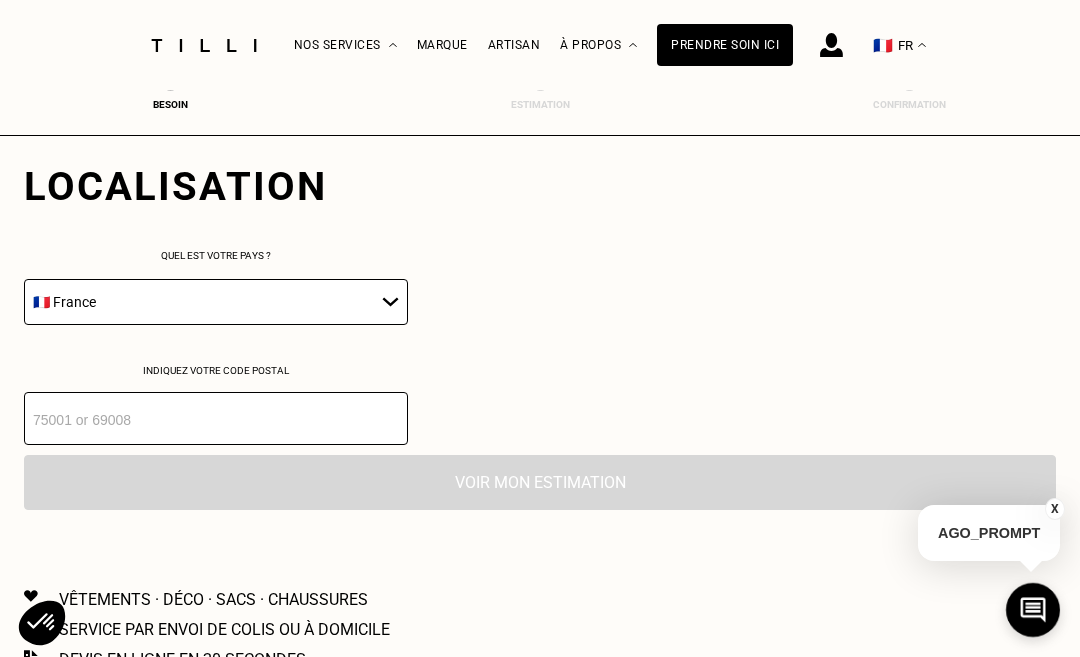 click at bounding box center (216, 418) 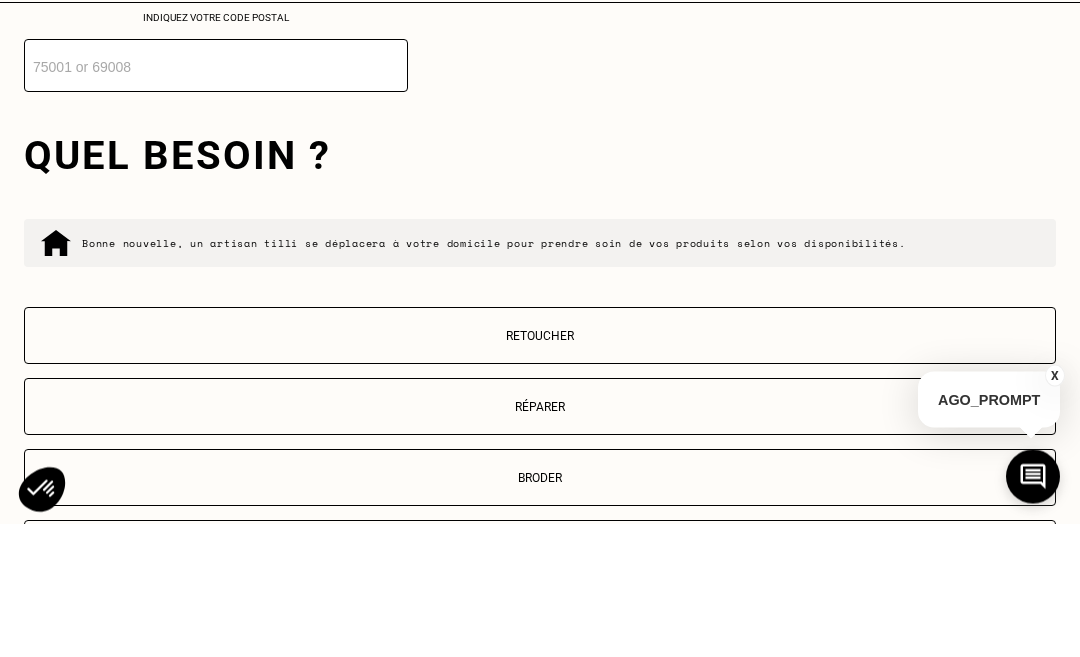 scroll, scrollTop: 3035, scrollLeft: 0, axis: vertical 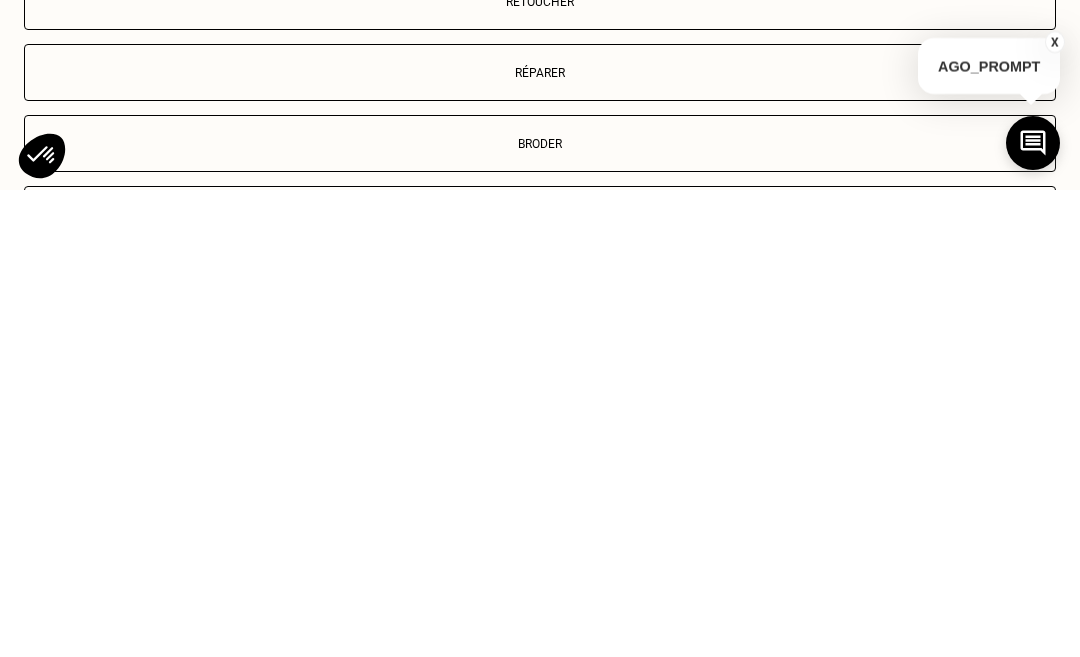 type on "[POSTAL_CODE]" 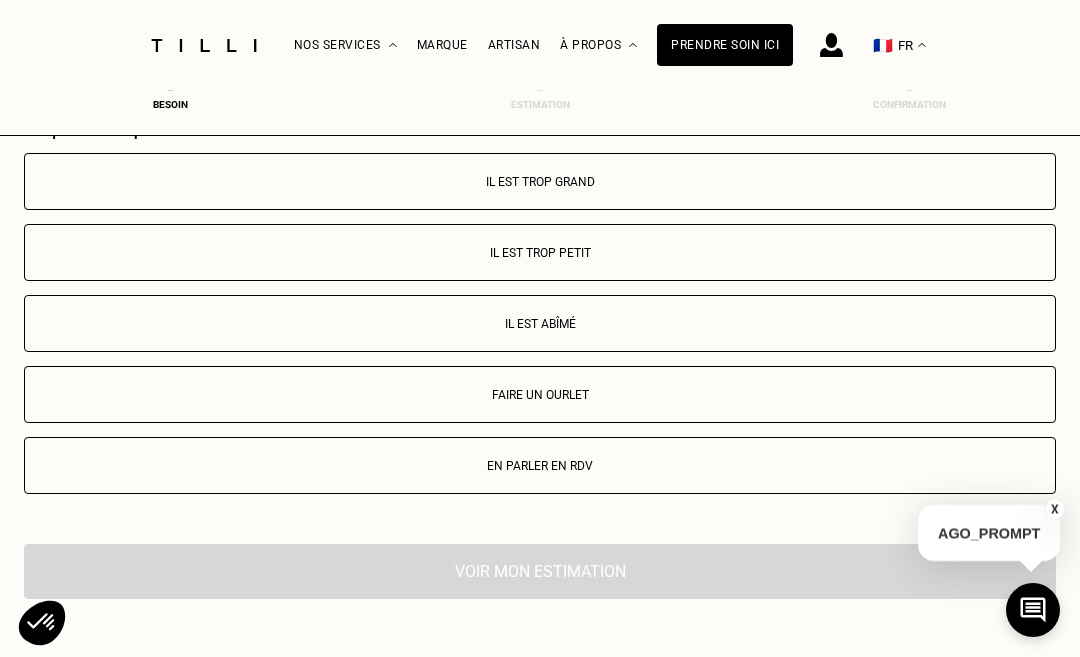 scroll, scrollTop: 3677, scrollLeft: 0, axis: vertical 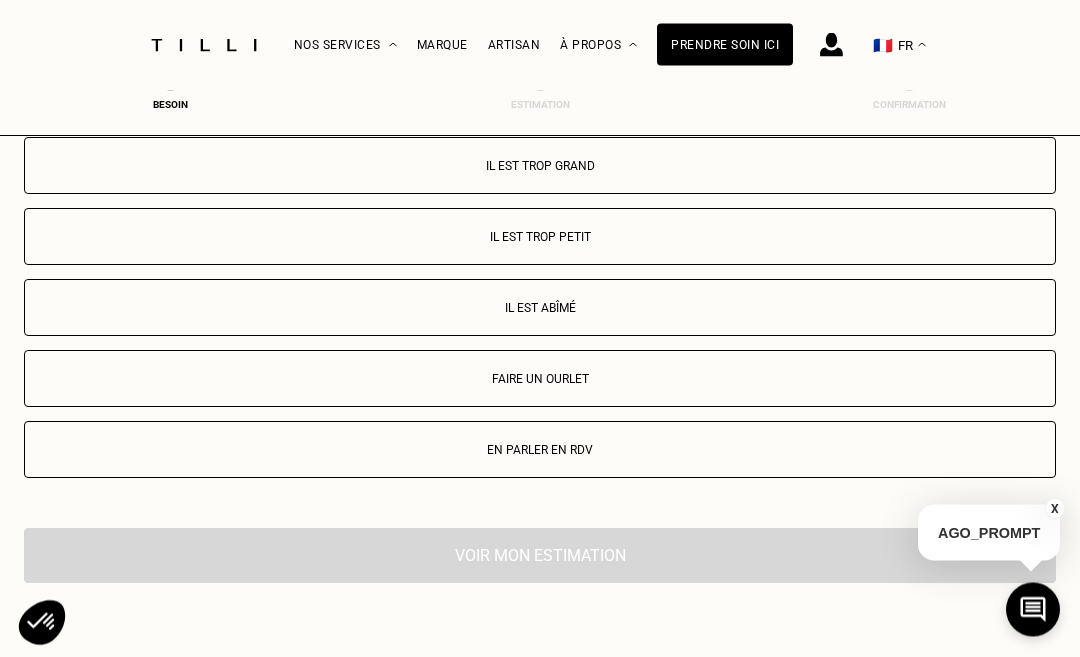 click on "Faire un ourlet" at bounding box center [540, 380] 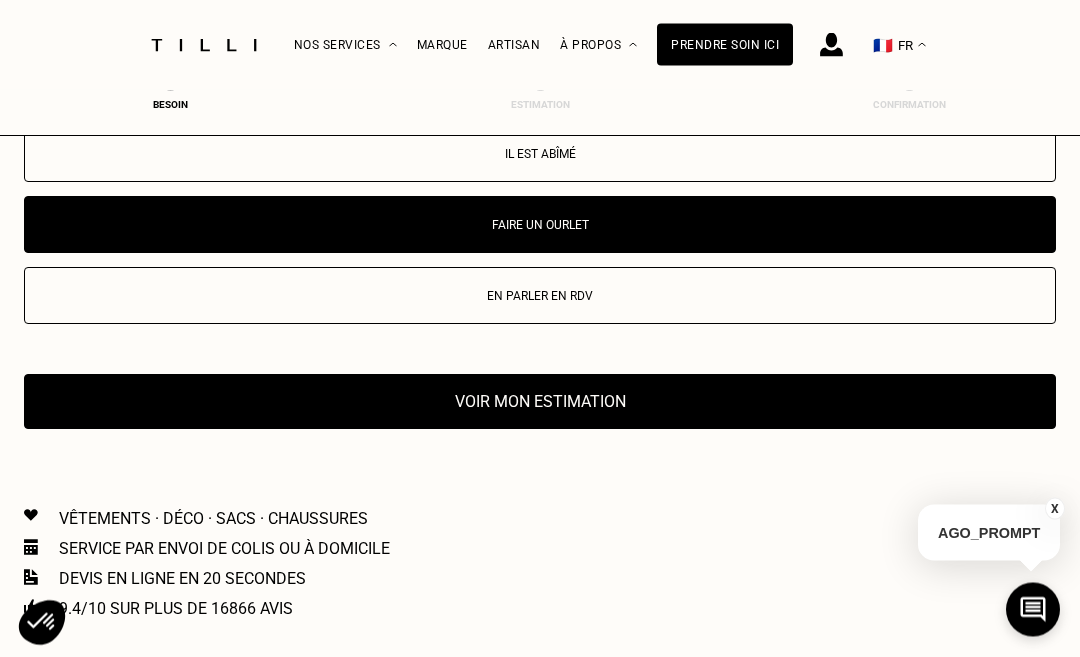 scroll, scrollTop: 4089, scrollLeft: 0, axis: vertical 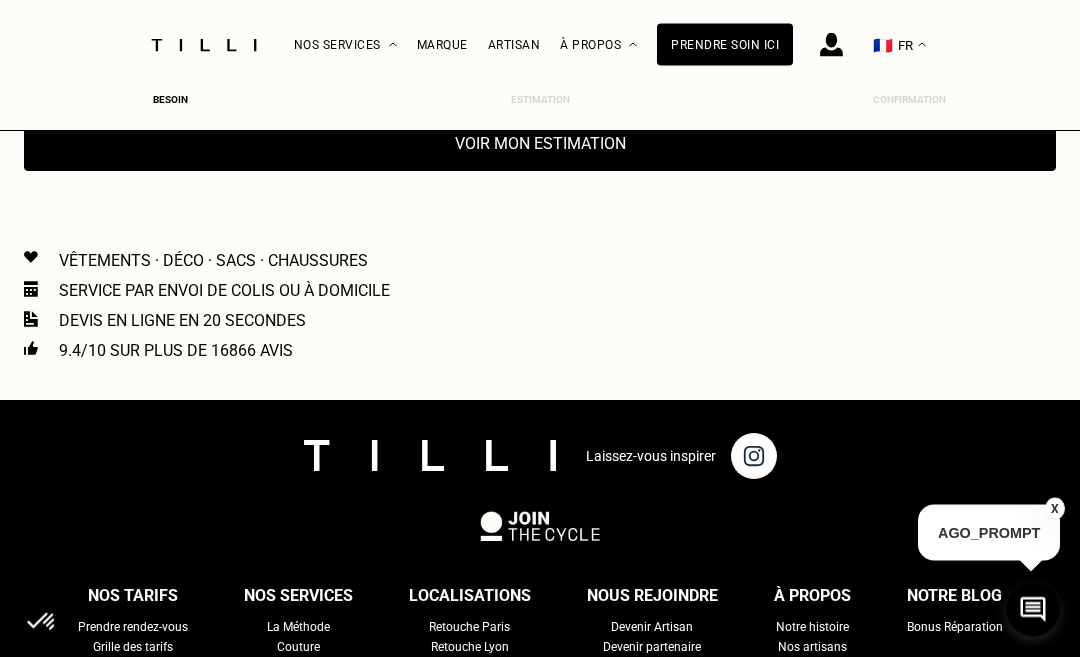 click on "Voir mon estimation" at bounding box center [540, 144] 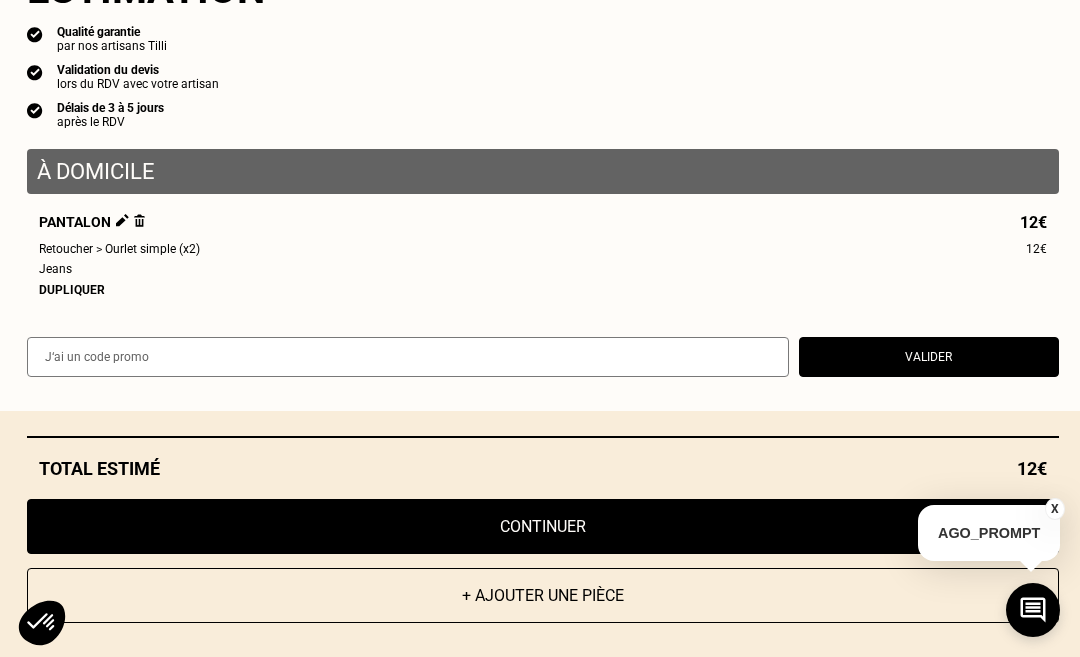 scroll, scrollTop: 4317, scrollLeft: 0, axis: vertical 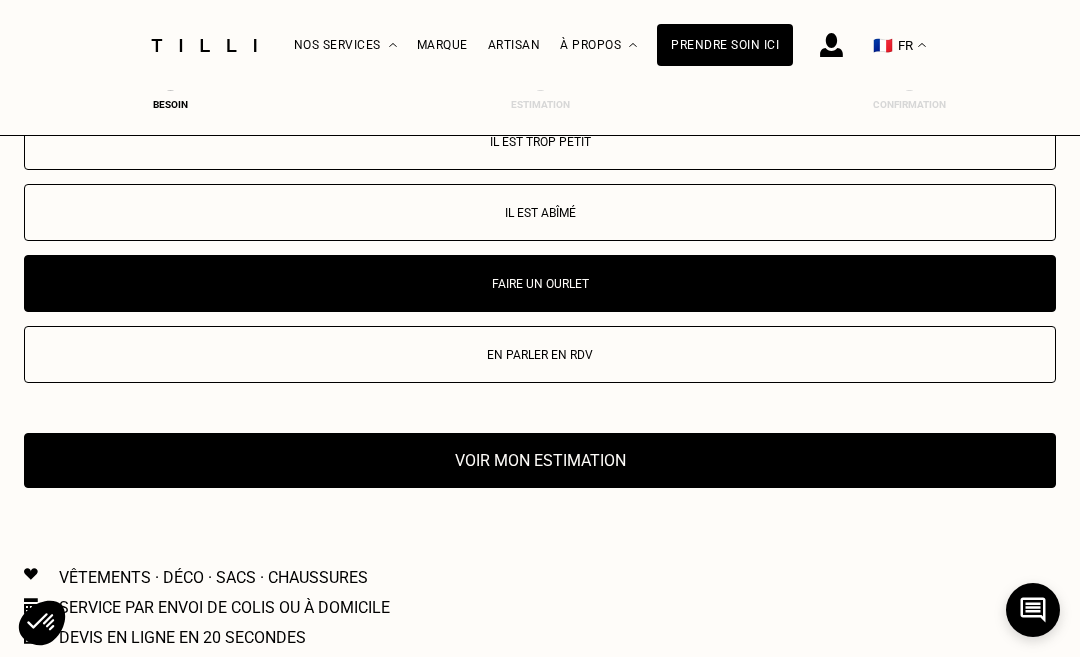 click on "Voir mon estimation" at bounding box center [540, 460] 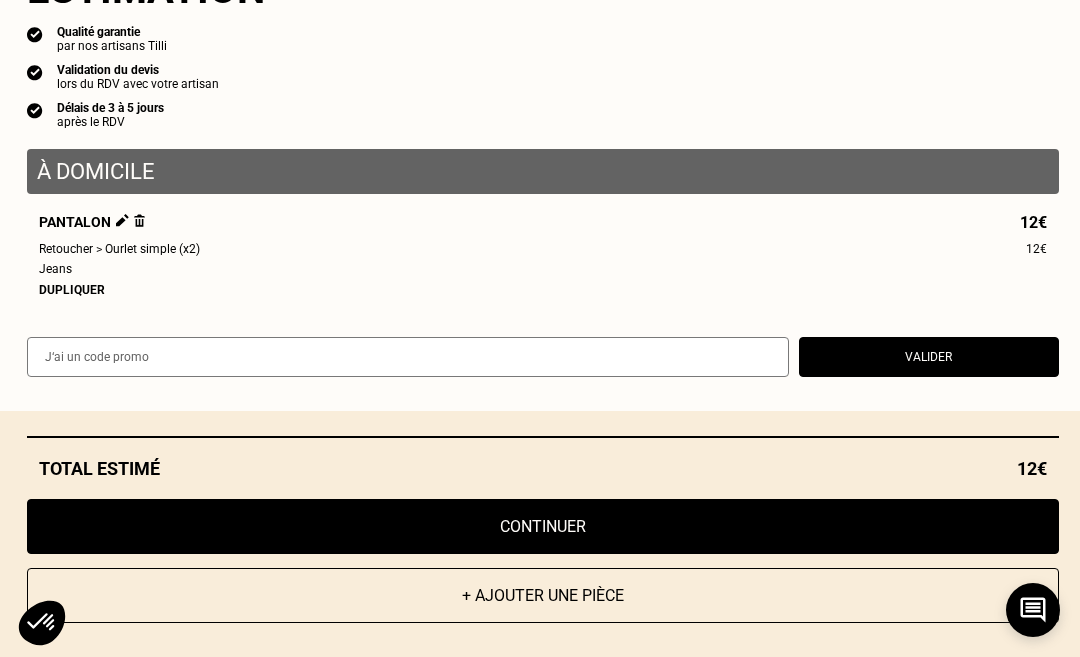 click on "Continuer" at bounding box center (543, 526) 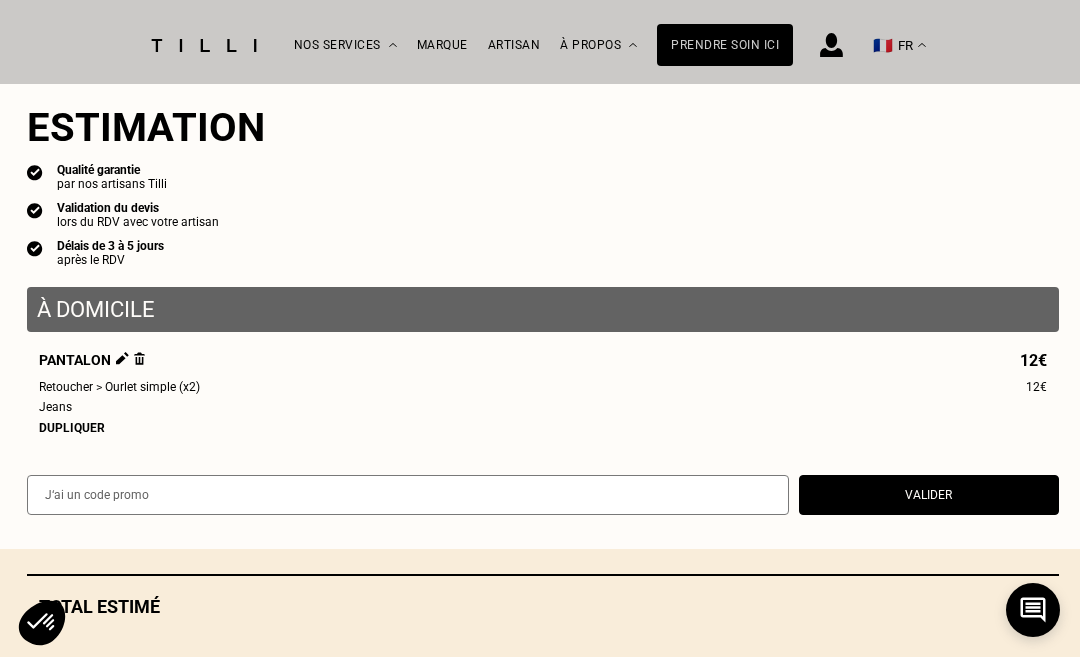 select on "FR" 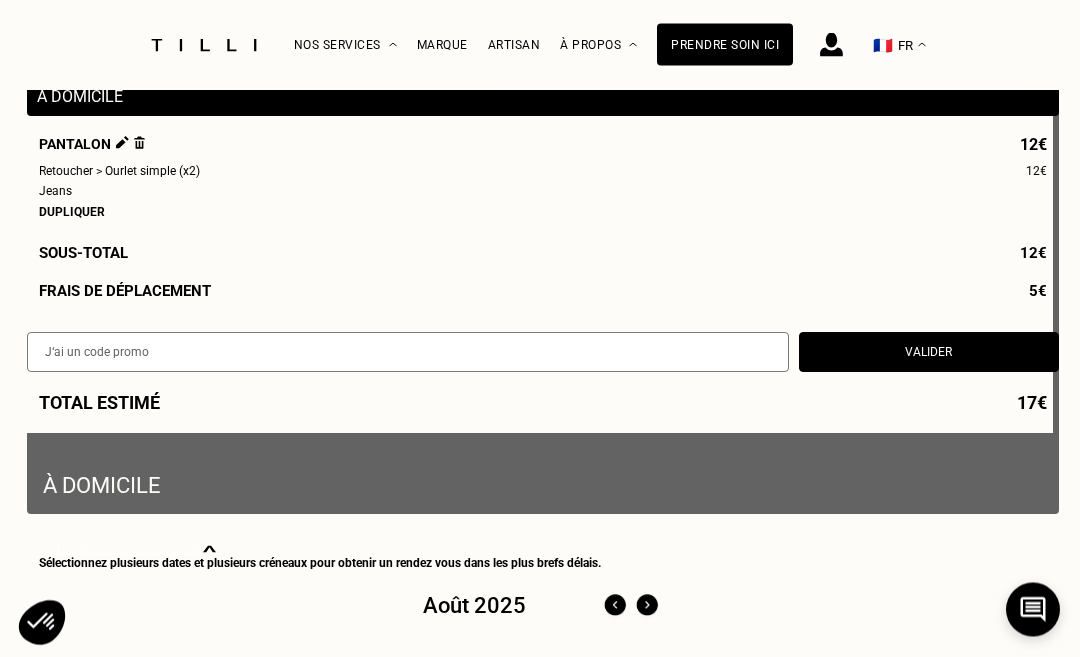 scroll, scrollTop: 248, scrollLeft: 0, axis: vertical 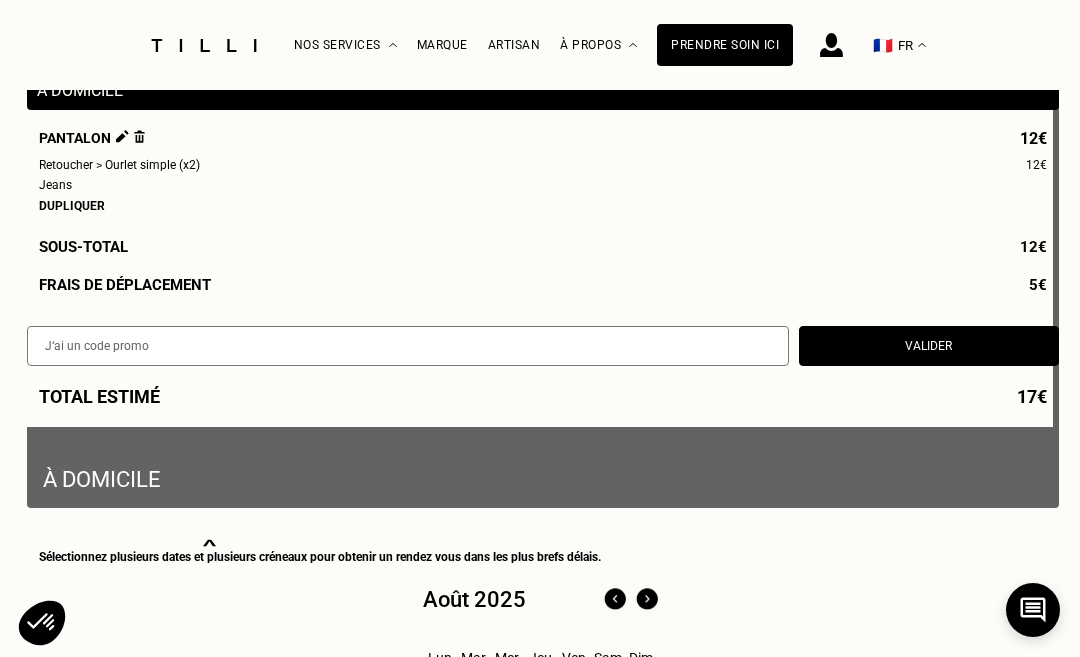 click on "À domicile" at bounding box center (543, 255) 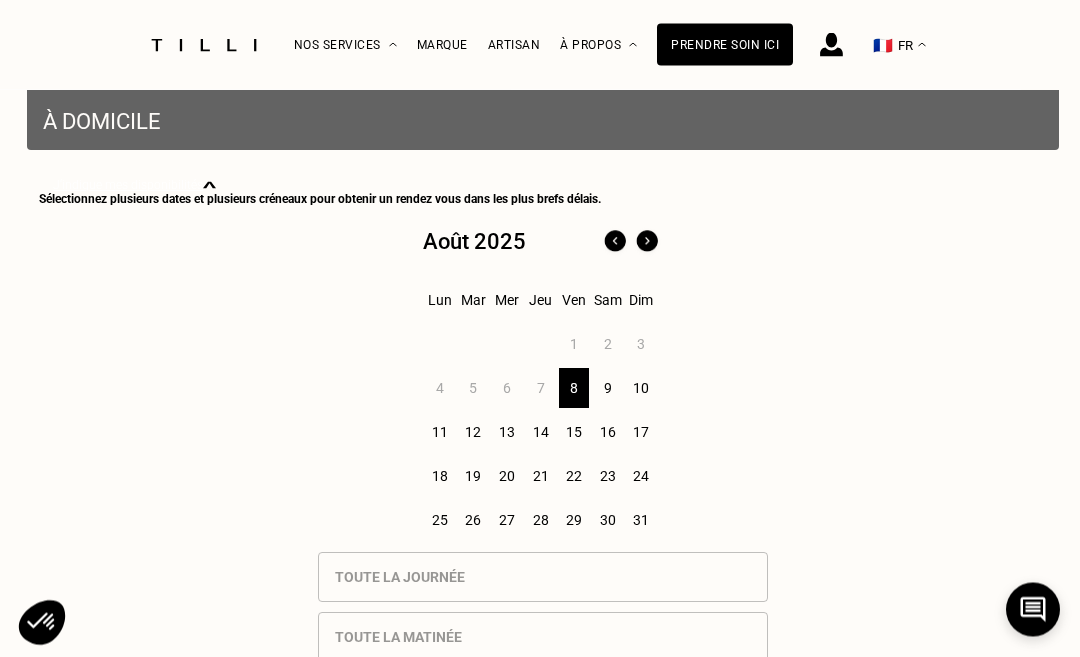 scroll, scrollTop: 636, scrollLeft: 0, axis: vertical 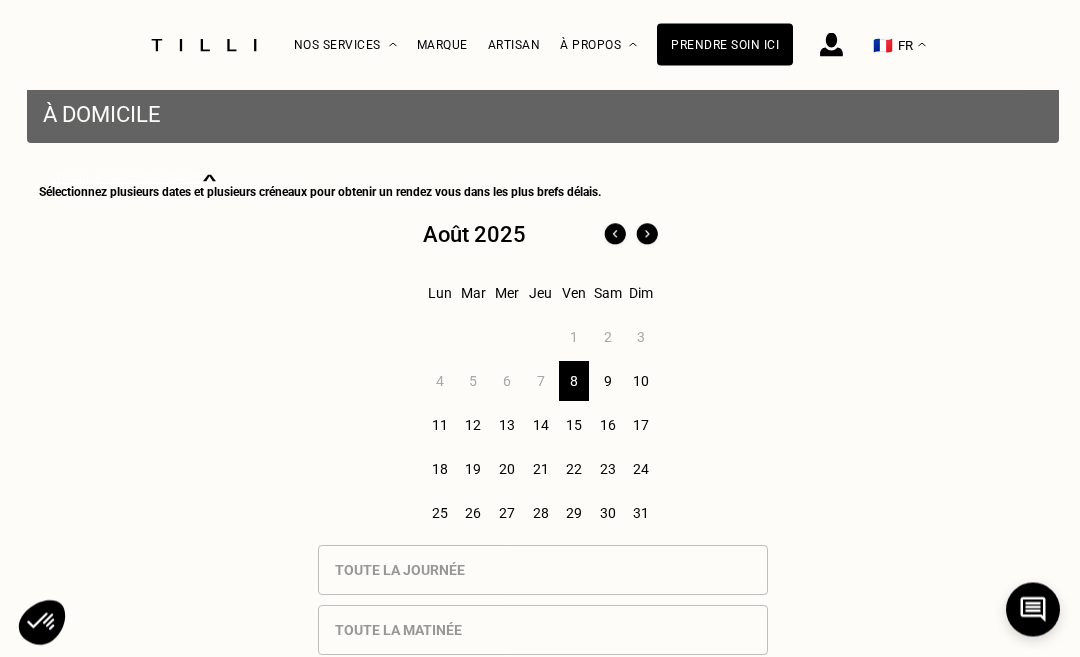 click on "9" at bounding box center [607, 382] 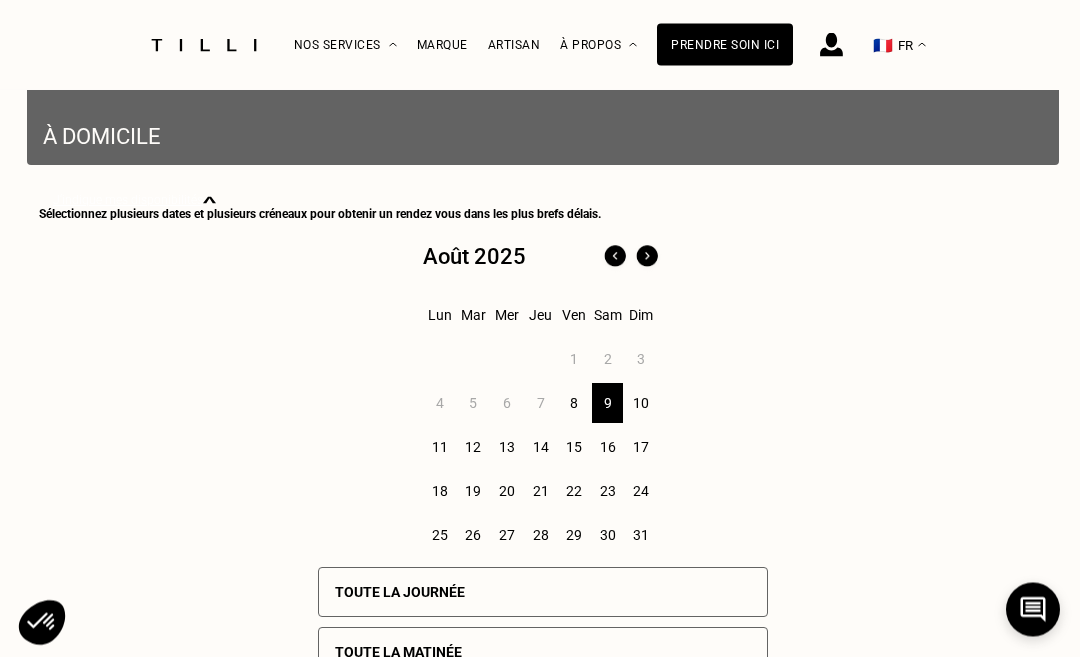 scroll, scrollTop: 637, scrollLeft: 0, axis: vertical 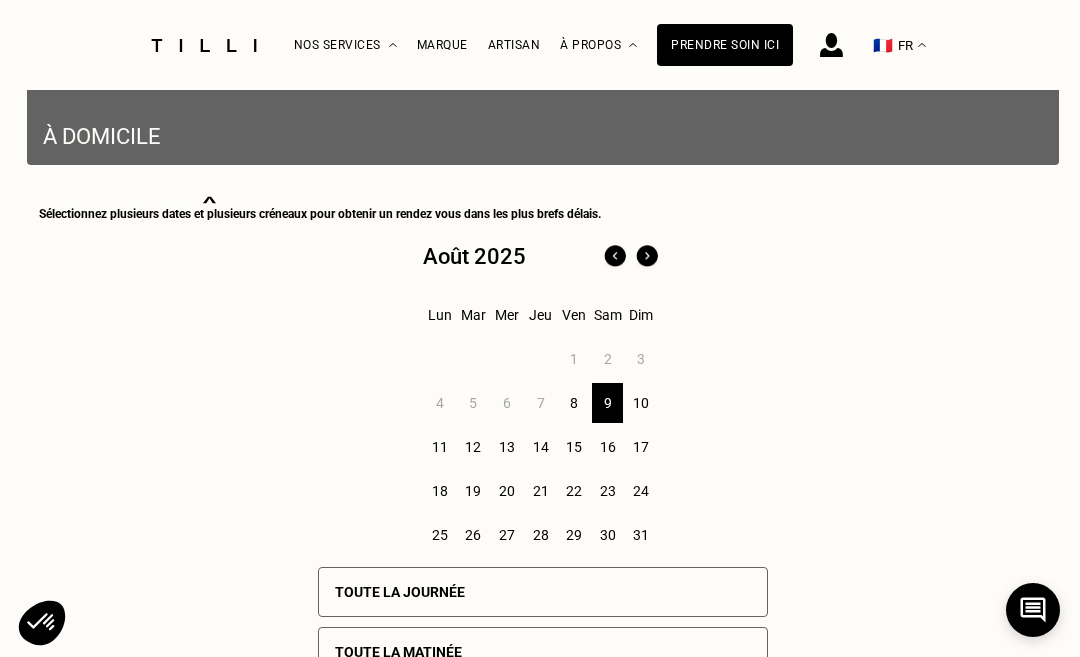 click on "Toute la journée" at bounding box center [543, 592] 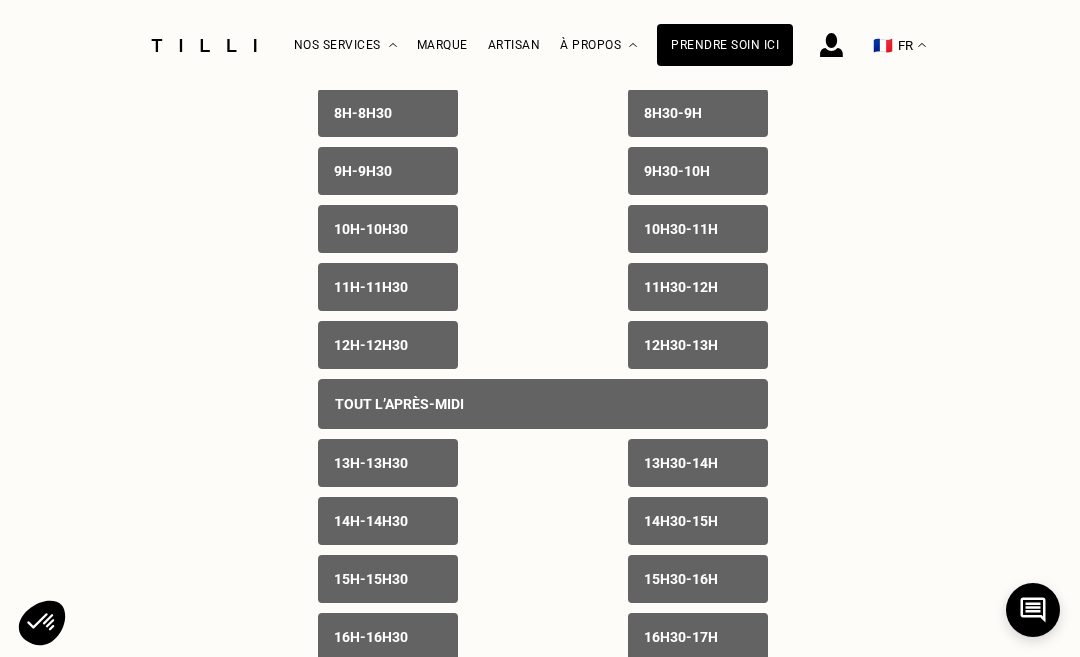 scroll, scrollTop: 1325, scrollLeft: 0, axis: vertical 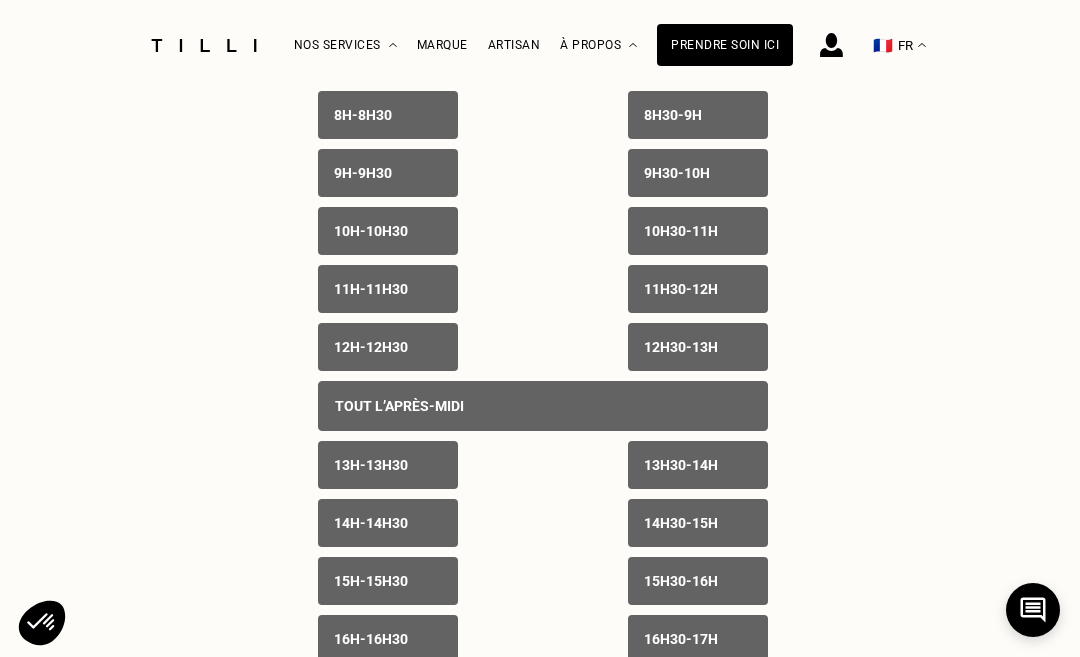 click on "11h  -  11h30" at bounding box center (371, 289) 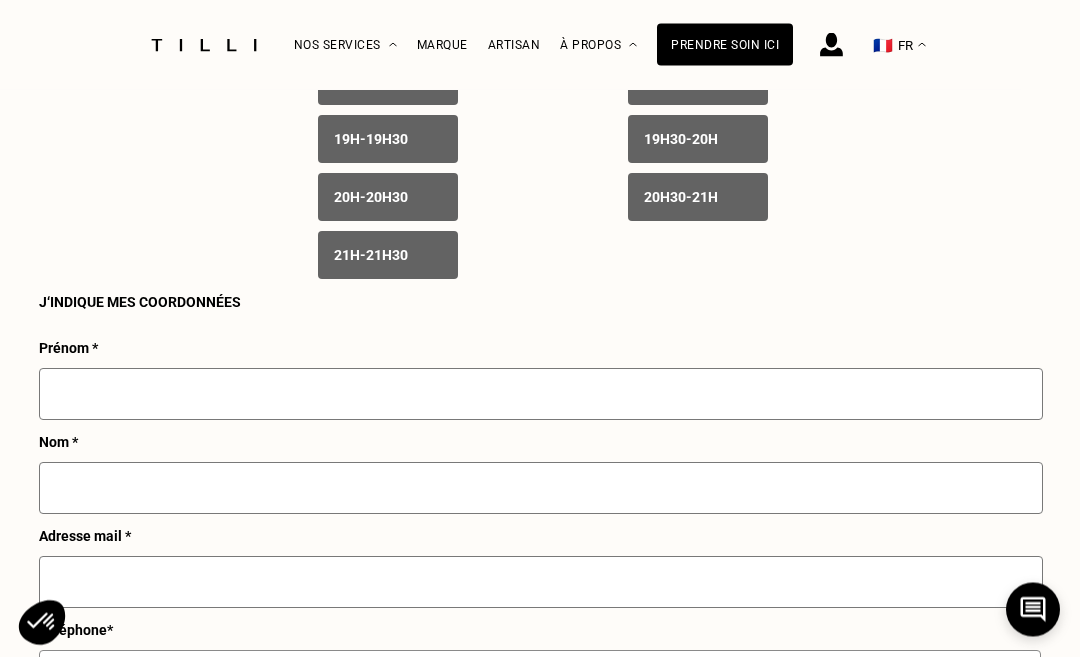 scroll, scrollTop: 2059, scrollLeft: 0, axis: vertical 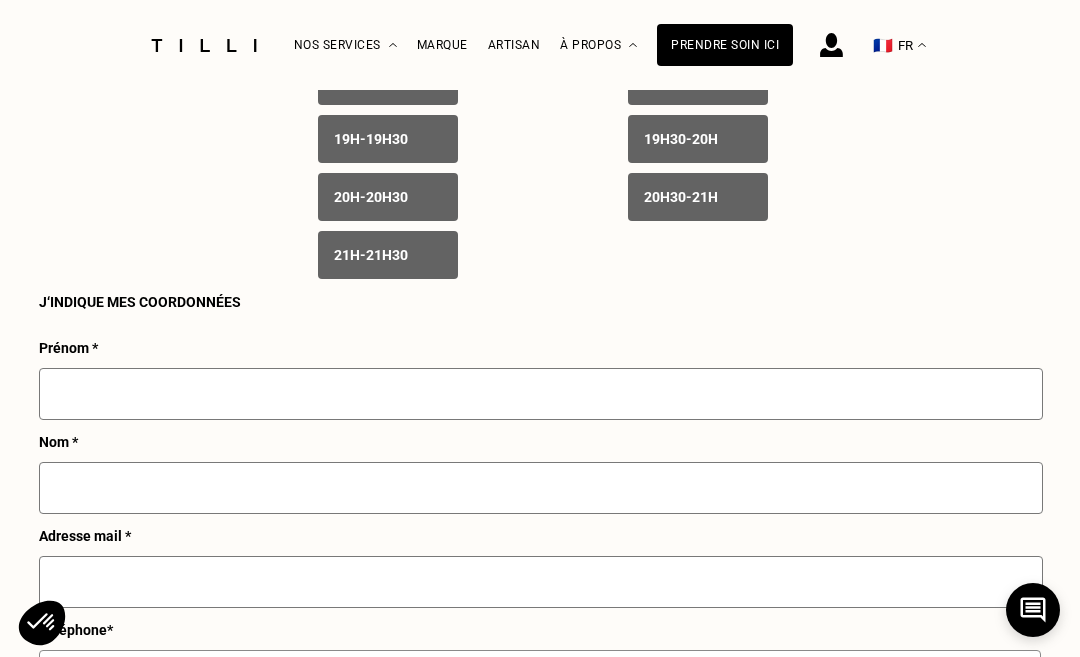 click at bounding box center (541, 394) 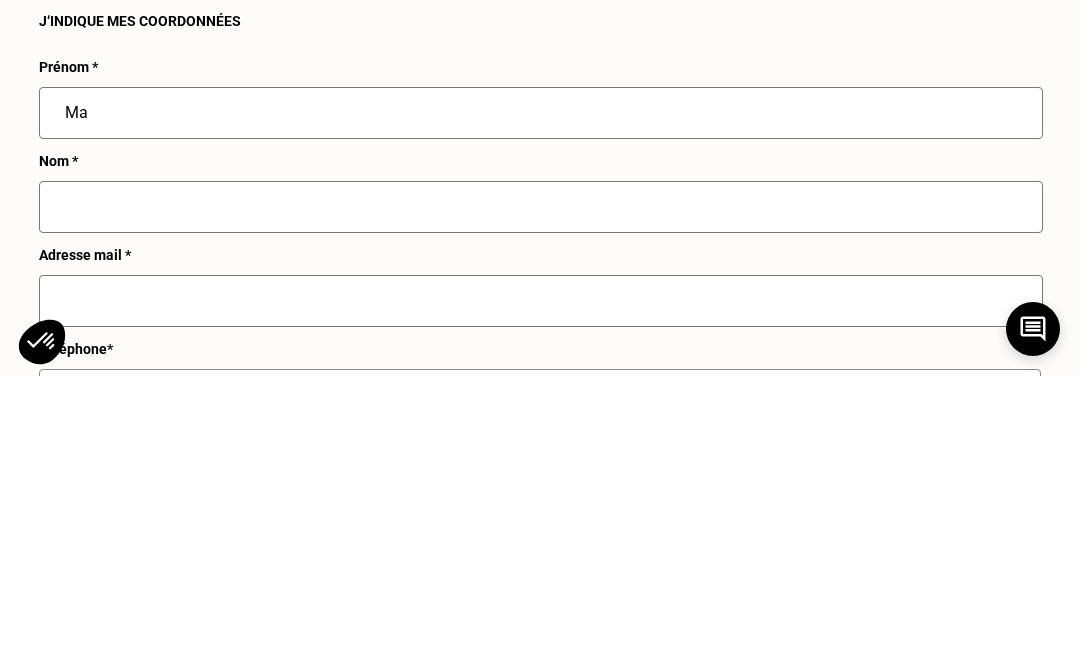 type on "[FIRST]" 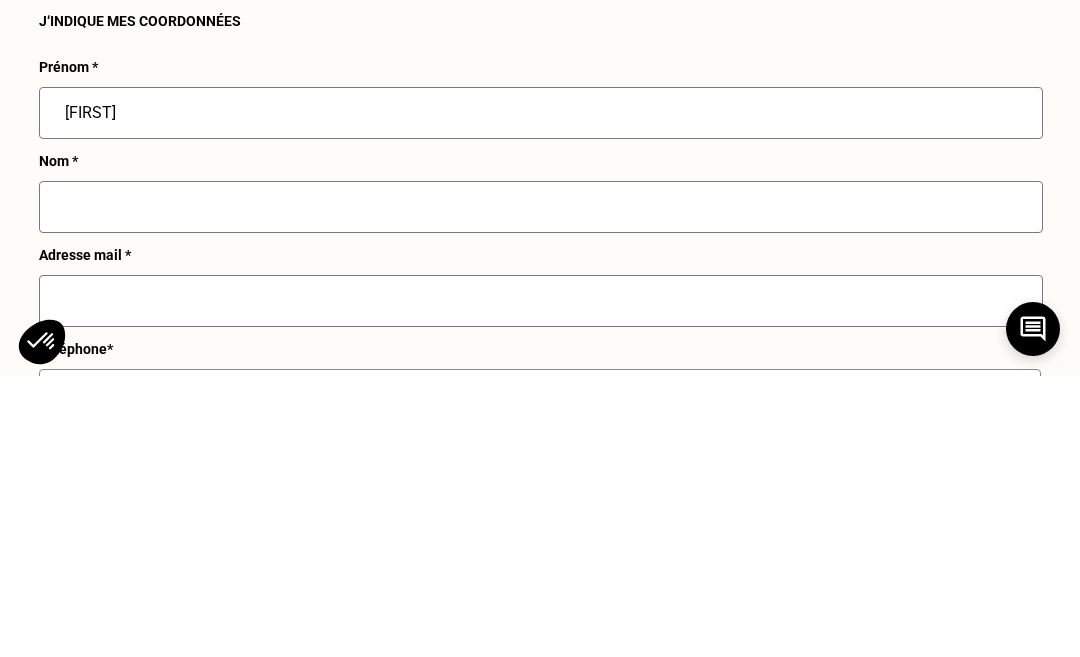 scroll, scrollTop: 2340, scrollLeft: 0, axis: vertical 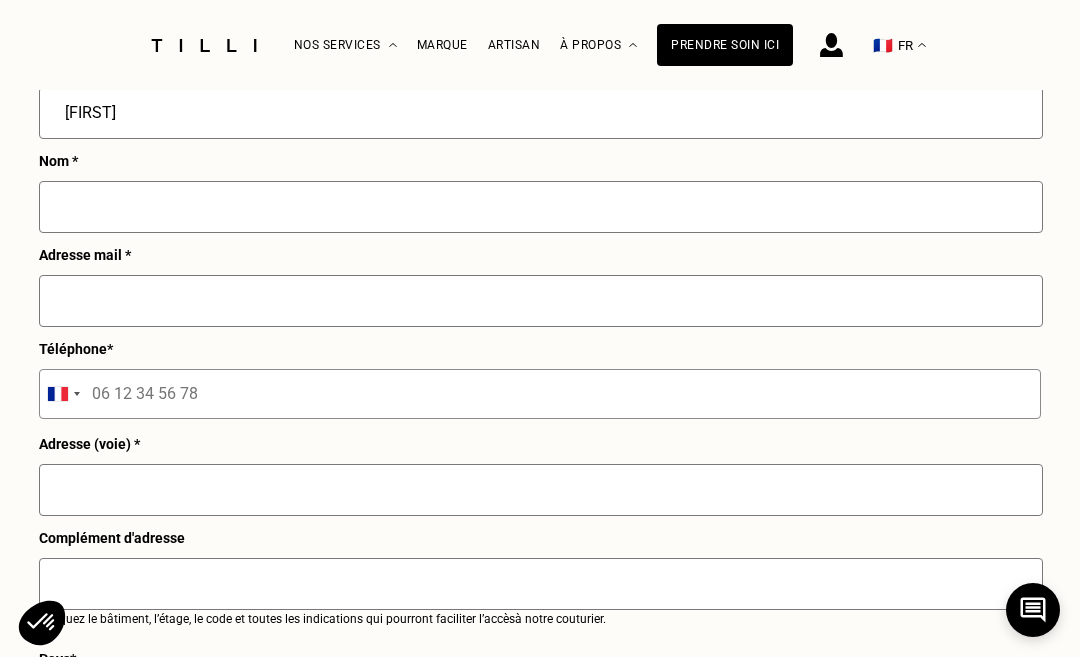 click at bounding box center (541, 207) 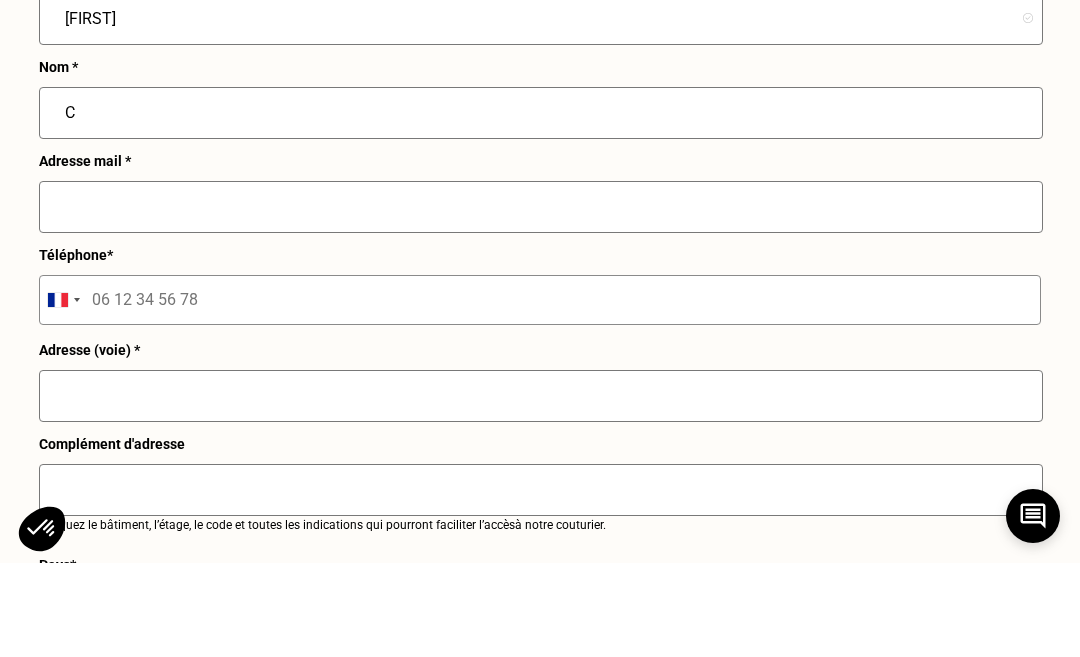 type on "Codebo" 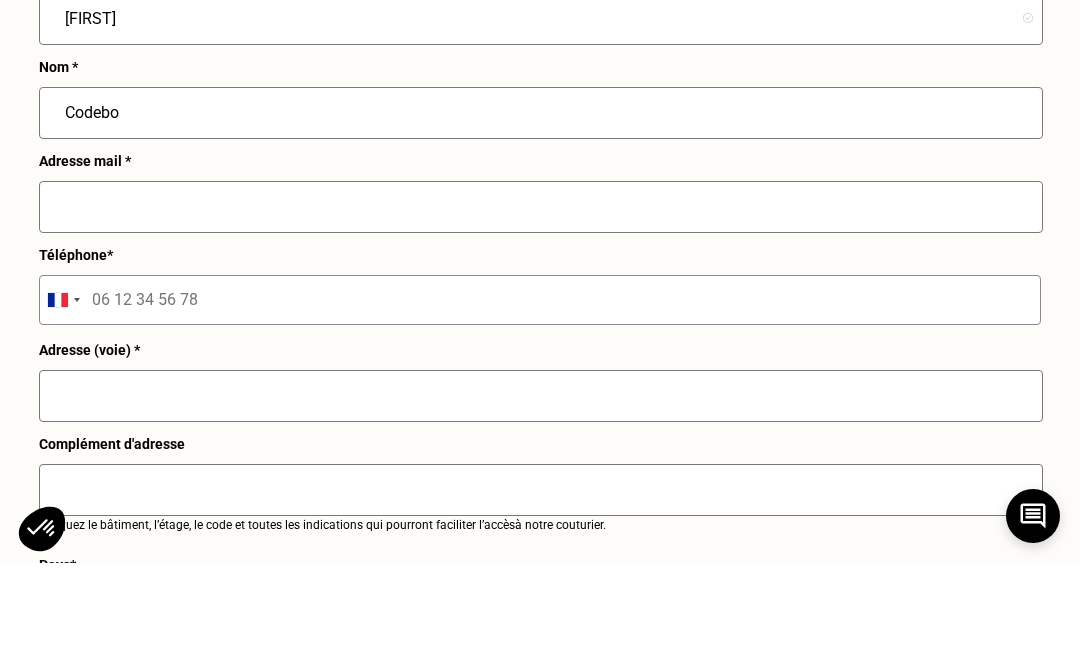 scroll, scrollTop: 2434, scrollLeft: 0, axis: vertical 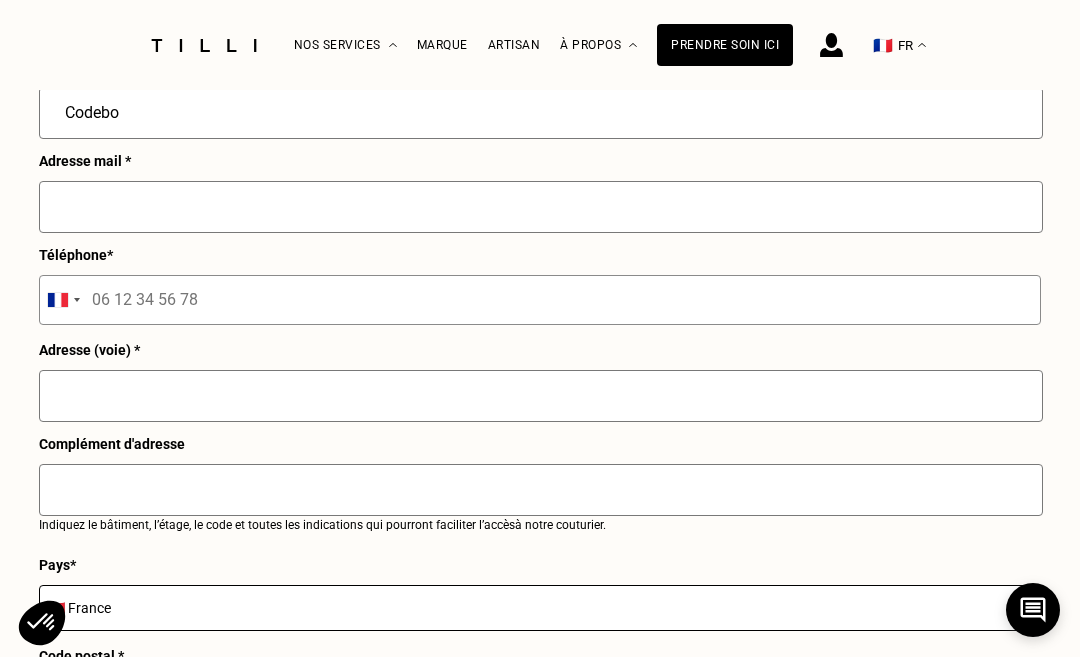 click at bounding box center (541, 207) 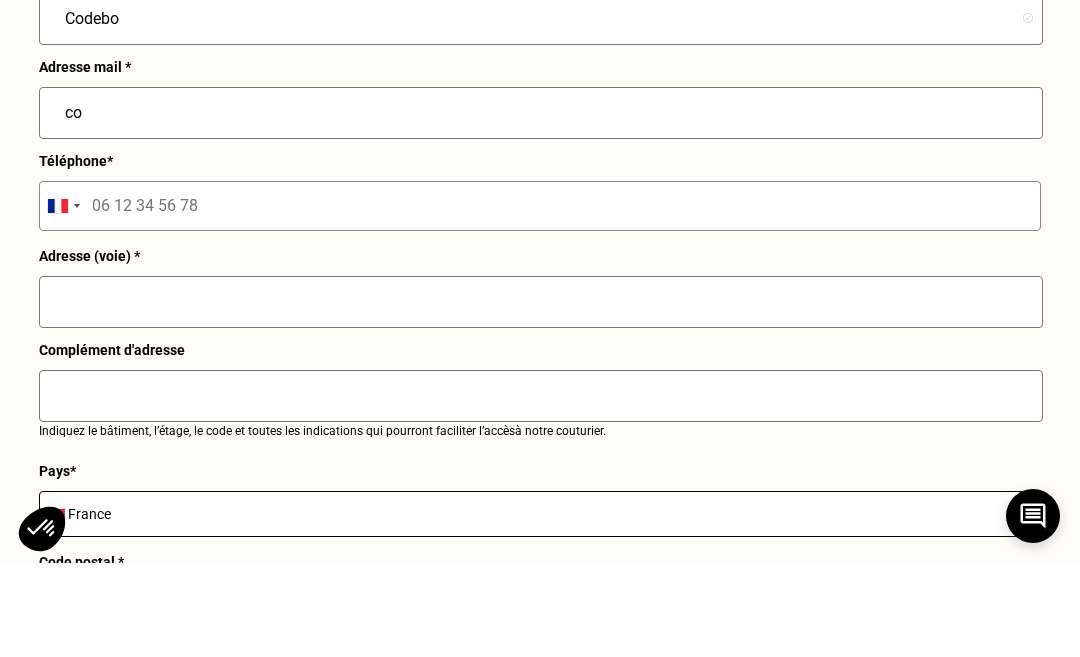 type on "[EMAIL]" 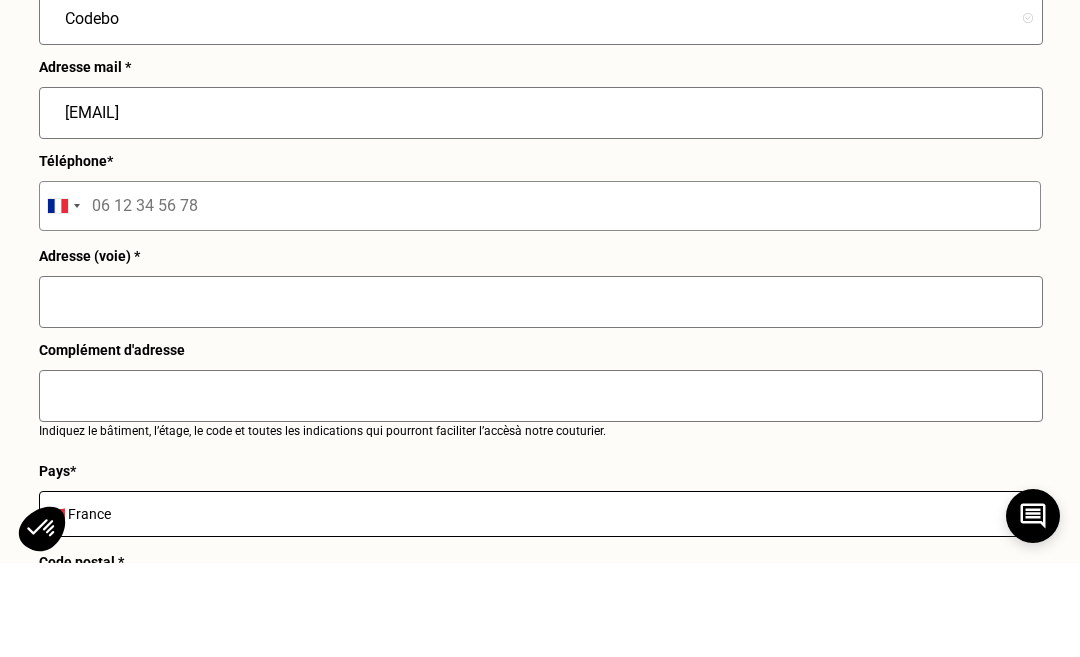 scroll, scrollTop: 2528, scrollLeft: 0, axis: vertical 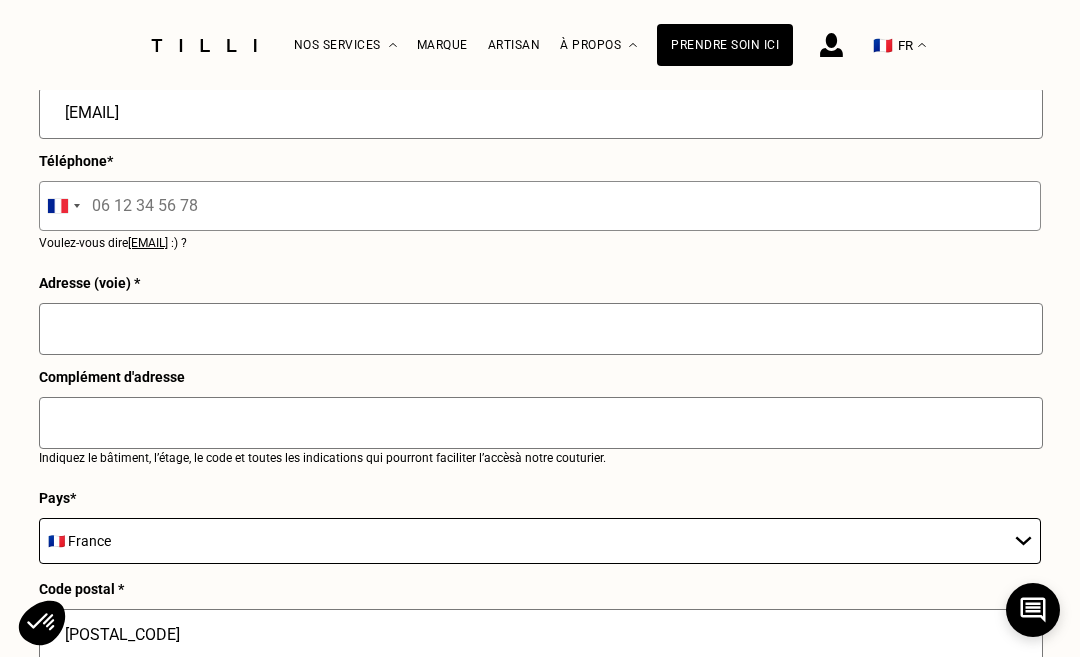 click at bounding box center (540, 206) 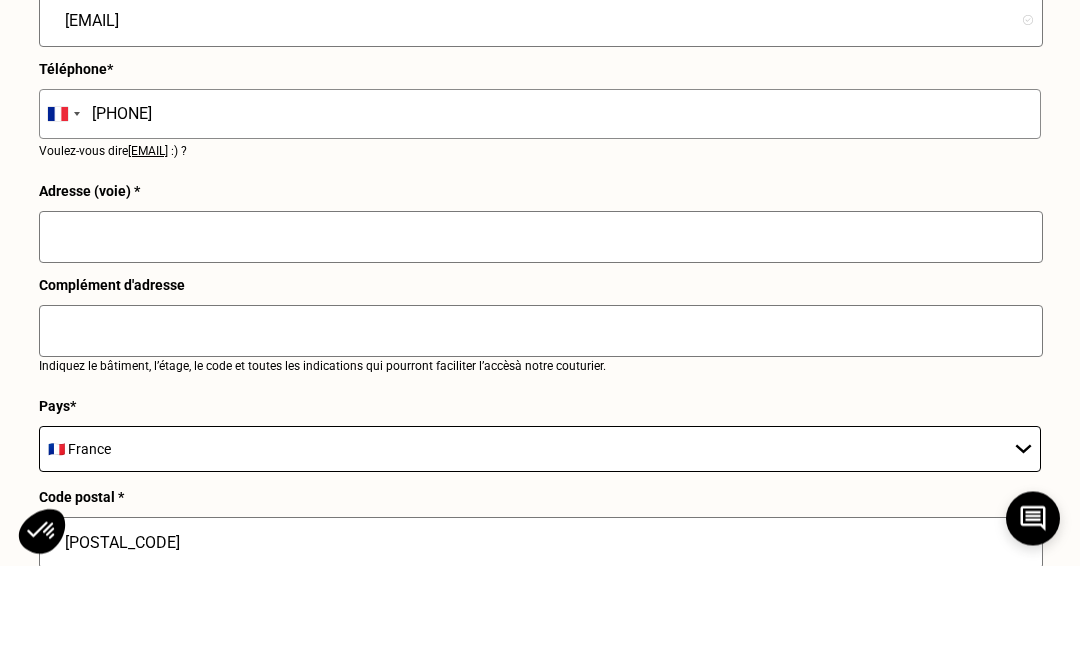 type on "[PHONE]" 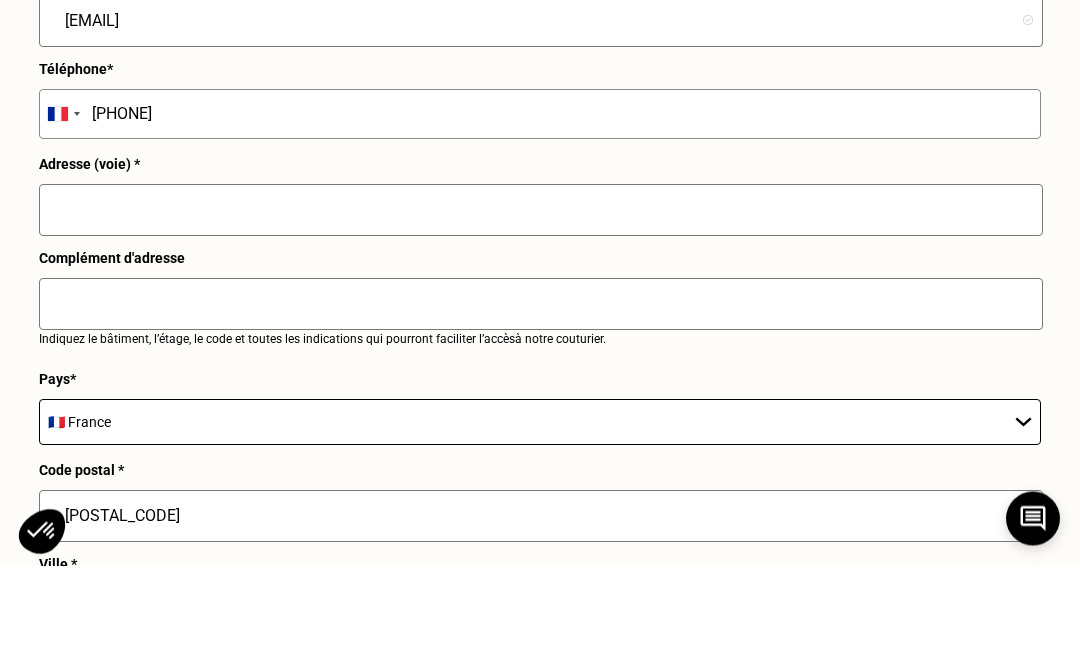 scroll, scrollTop: 2620, scrollLeft: 0, axis: vertical 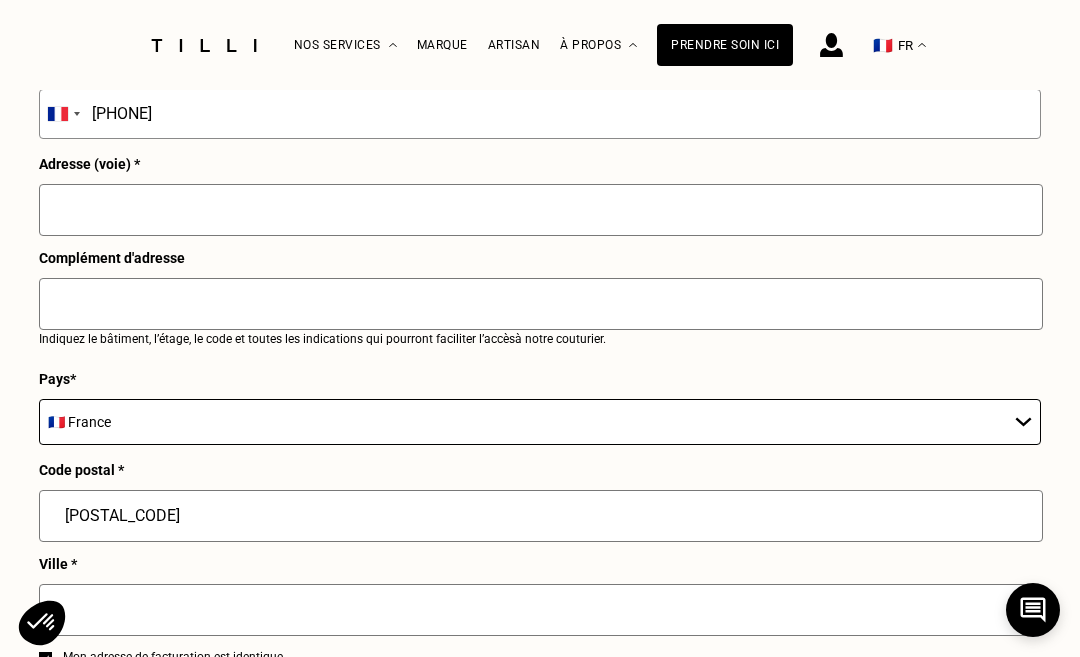 click at bounding box center [541, 210] 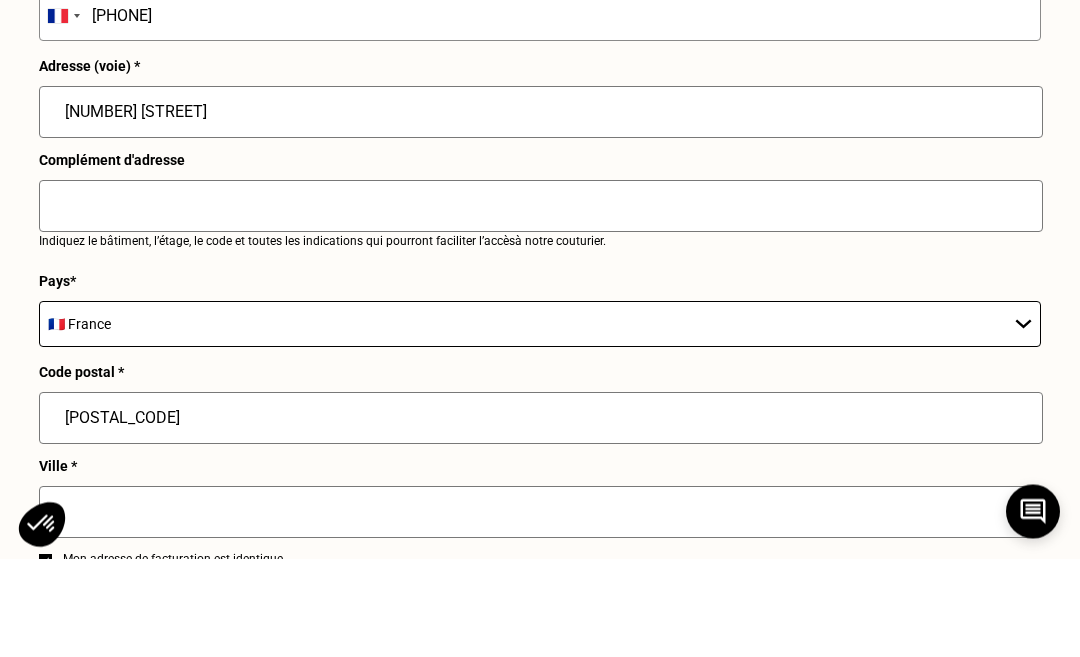 type on "[NUMBER] [STREET]" 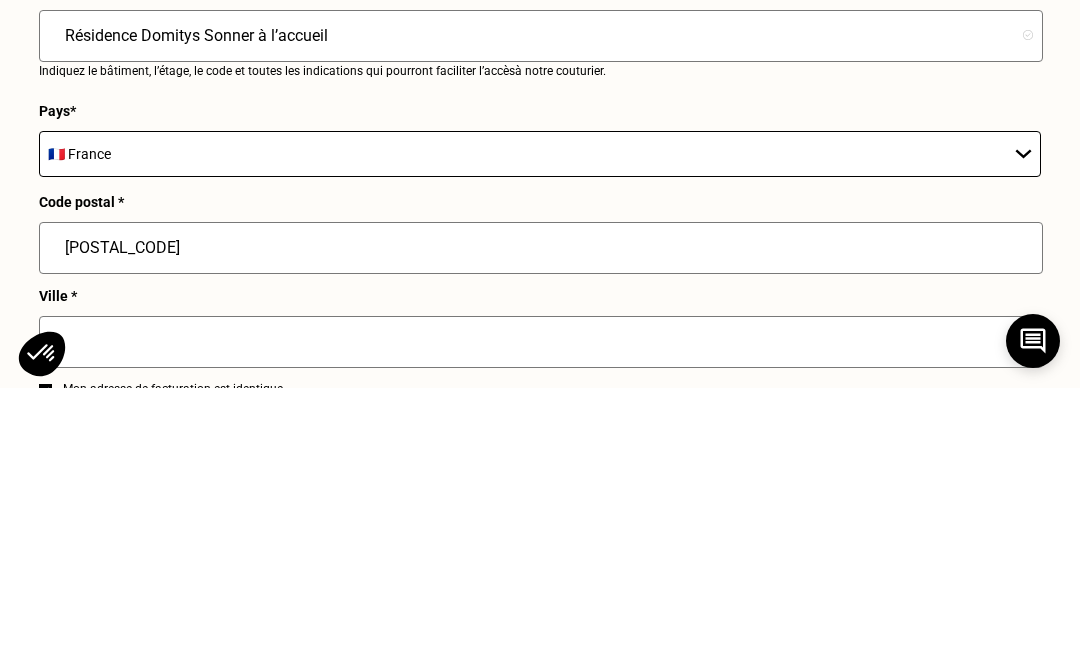 type on "Résidence Domitys Sonner à l’accueil" 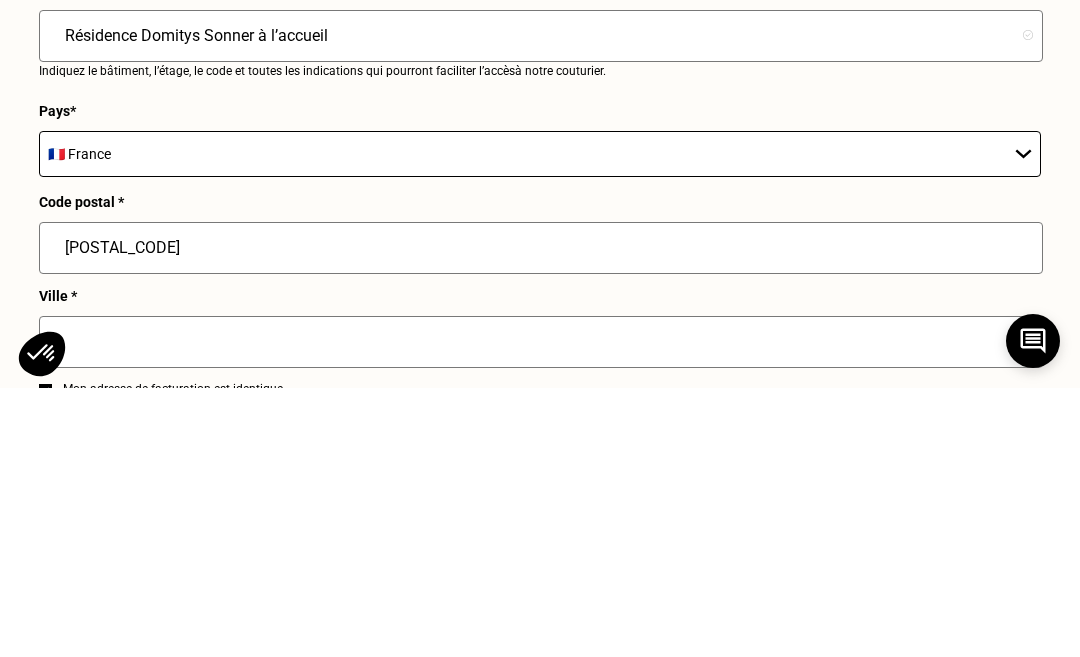 click on "🇩🇪   Allemagne 🇦🇹   Autriche 🇧🇪   Belgique 🇧🇬   Bulgarie 🇨🇾   Chypre 🇭🇷   Croatie 🇩🇰   Danemark 🇪🇸   Espagne 🇪🇪   Estonie 🇫🇮   Finlande 🇫🇷   France 🇬🇷   Grèce 🇭🇺   Hongrie 🇮🇪   Irlande 🇮🇹   Italie 🇱🇻   Lettonie 🇱🇮   Liechtenstein 🇱🇹   Lituanie 🇱🇺   Luxembourg 🇲🇹   Malte 🇳🇴   Norvège 🇳🇱   Pays-Bas 🇵🇱   Pologne 🇵🇹   Portugal 🇨🇿   République tchèque 🇷🇴   Roumanie 🇬🇧   Royaume-Uni 🇸🇰   Slovaquie 🇸🇮   Slovénie 🇸🇪   Suède 🇨🇭   Suisse" at bounding box center [540, 423] 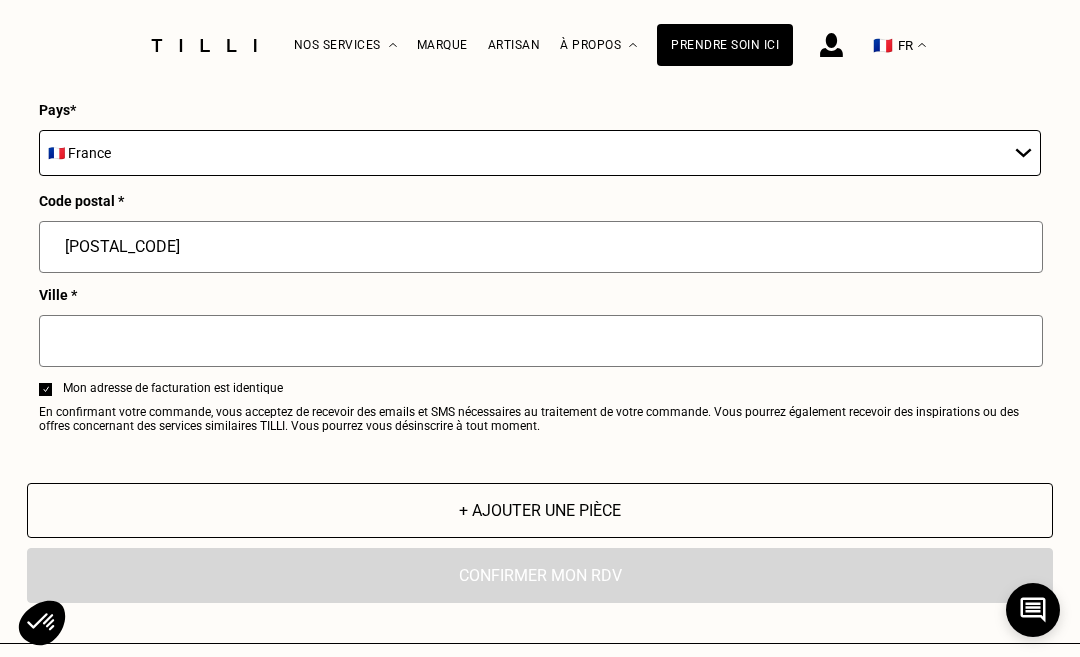 click at bounding box center [541, 341] 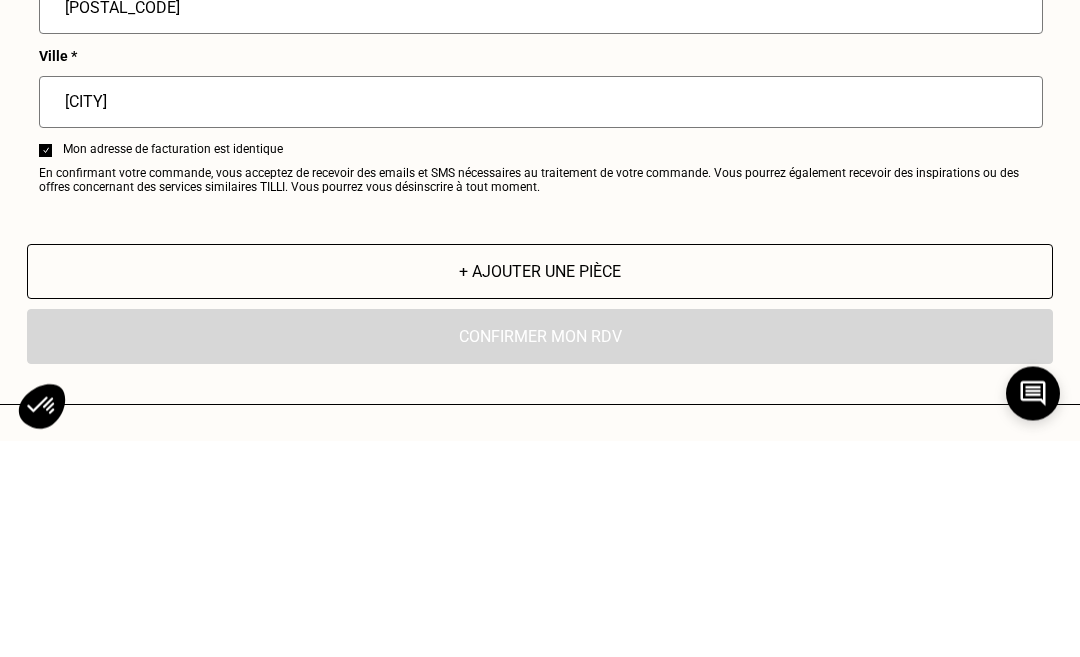 scroll, scrollTop: 2912, scrollLeft: 0, axis: vertical 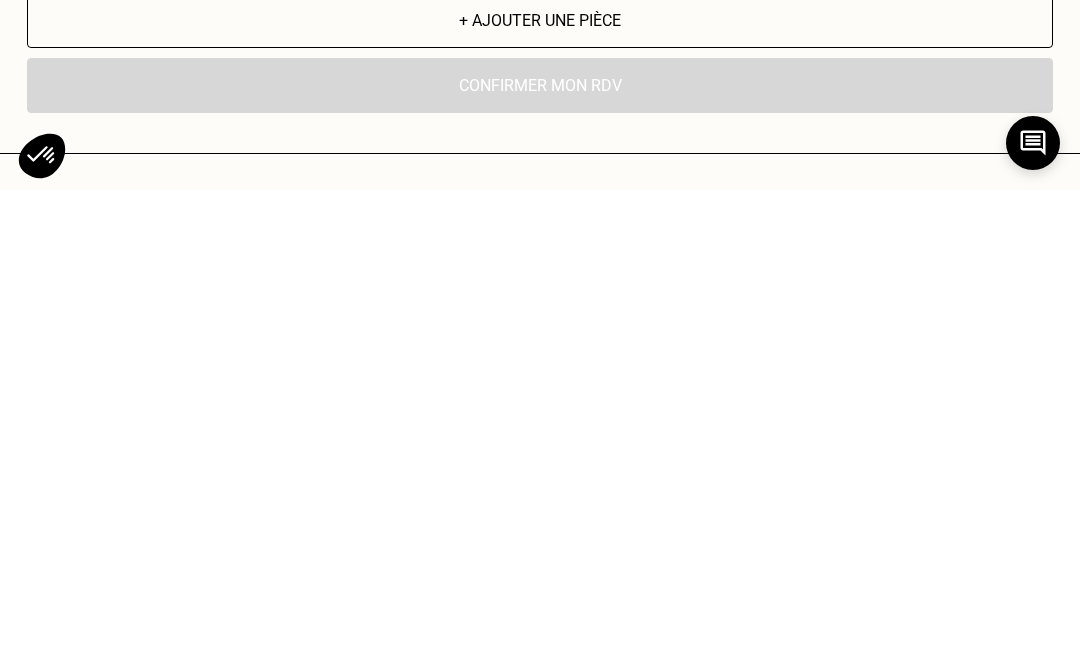 type on "[CITY]" 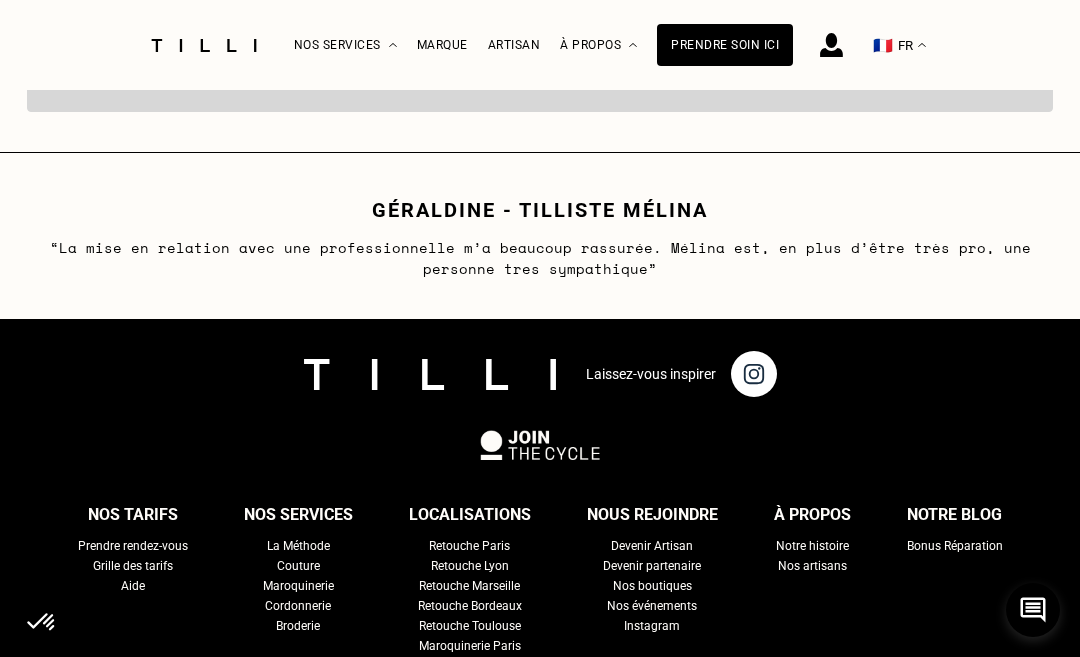 click on "Prendre soin ici" at bounding box center [725, 45] 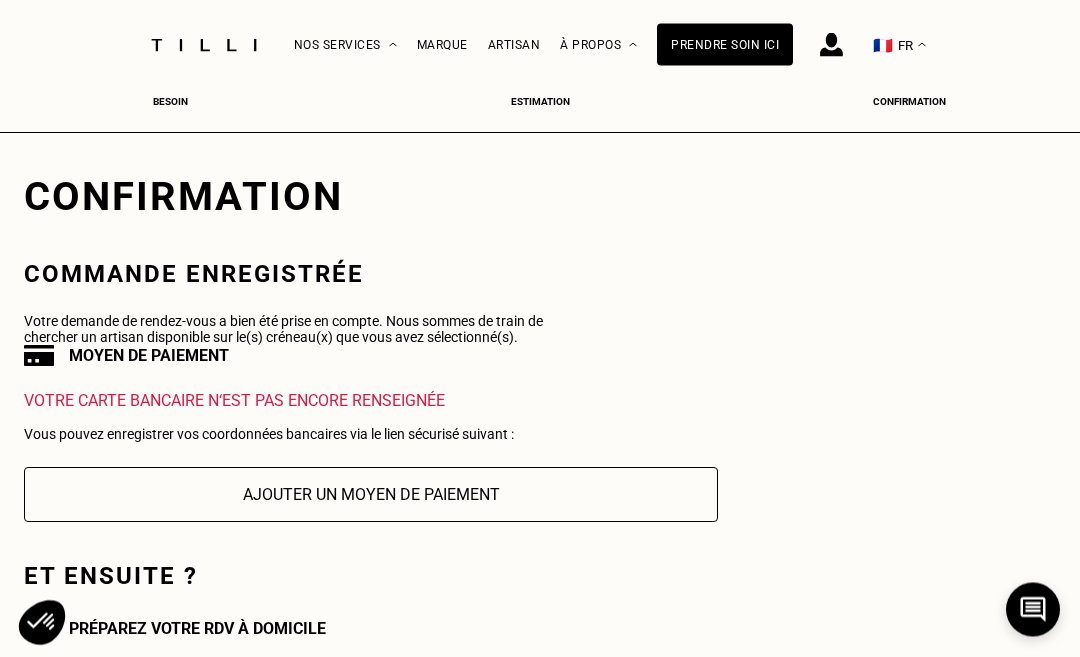 scroll, scrollTop: 8, scrollLeft: 0, axis: vertical 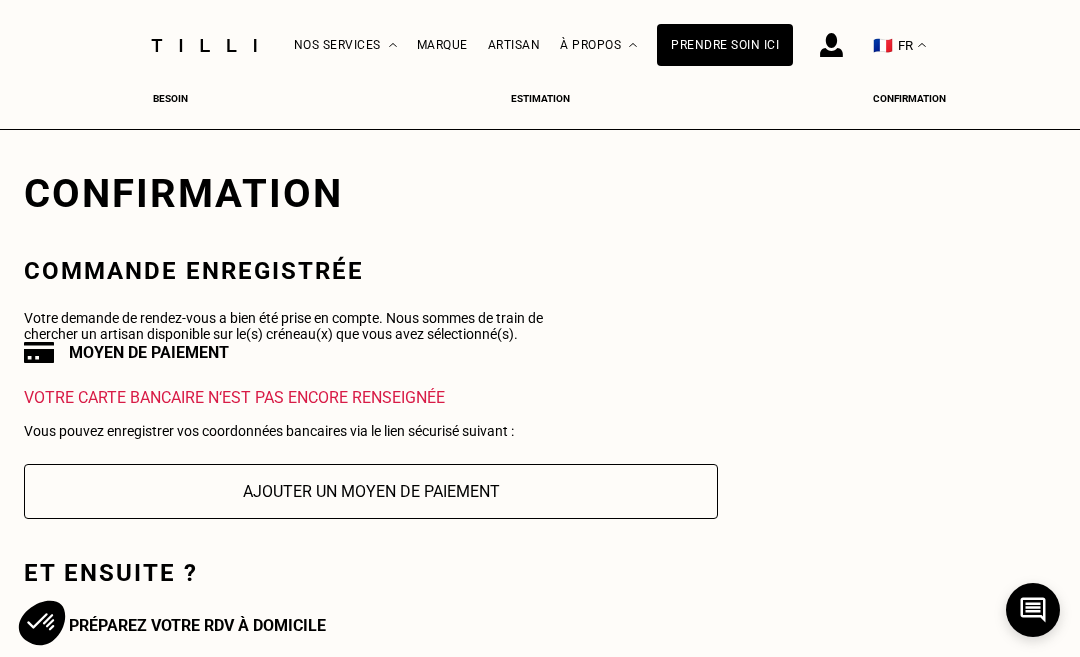 click on "Ajouter un moyen de paiement" at bounding box center (371, 491) 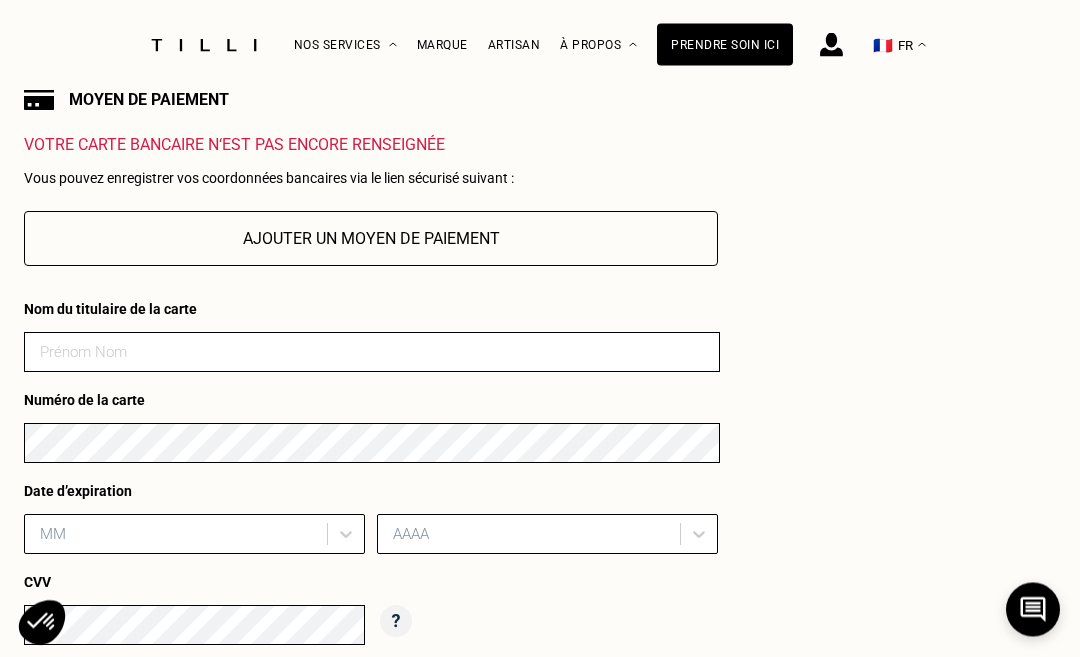 scroll, scrollTop: 261, scrollLeft: 0, axis: vertical 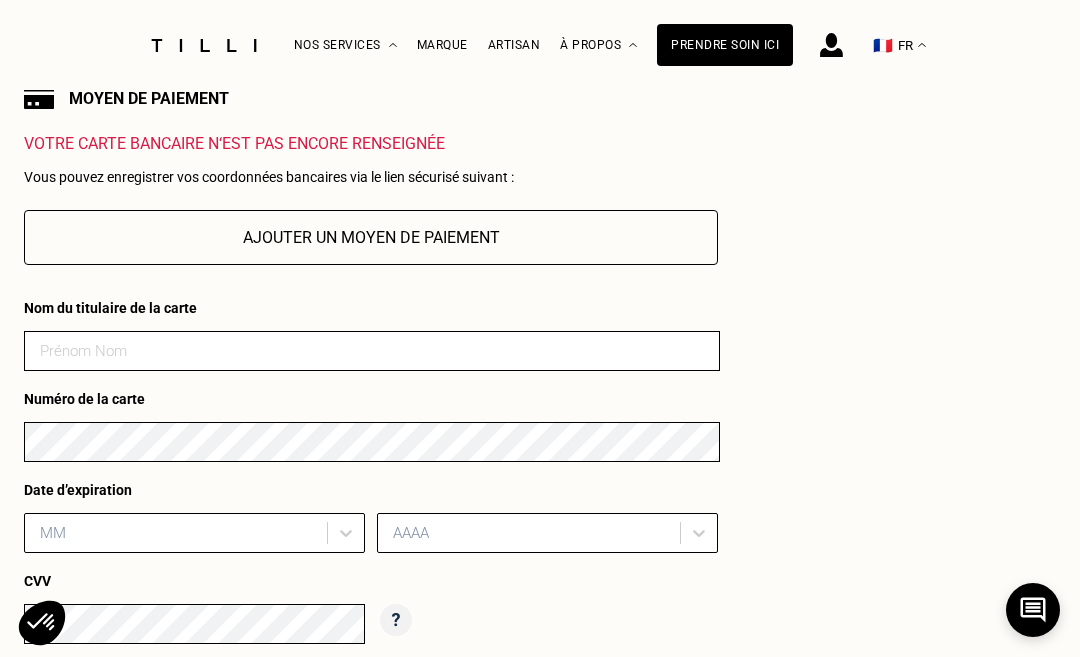 click at bounding box center (372, 351) 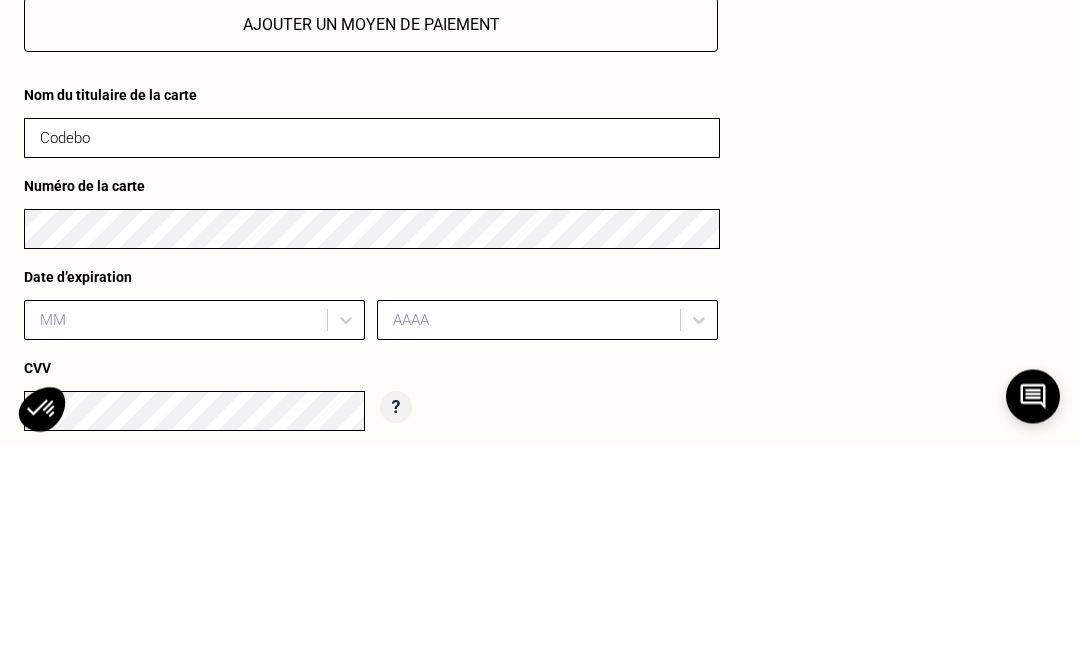 type on "Codebo" 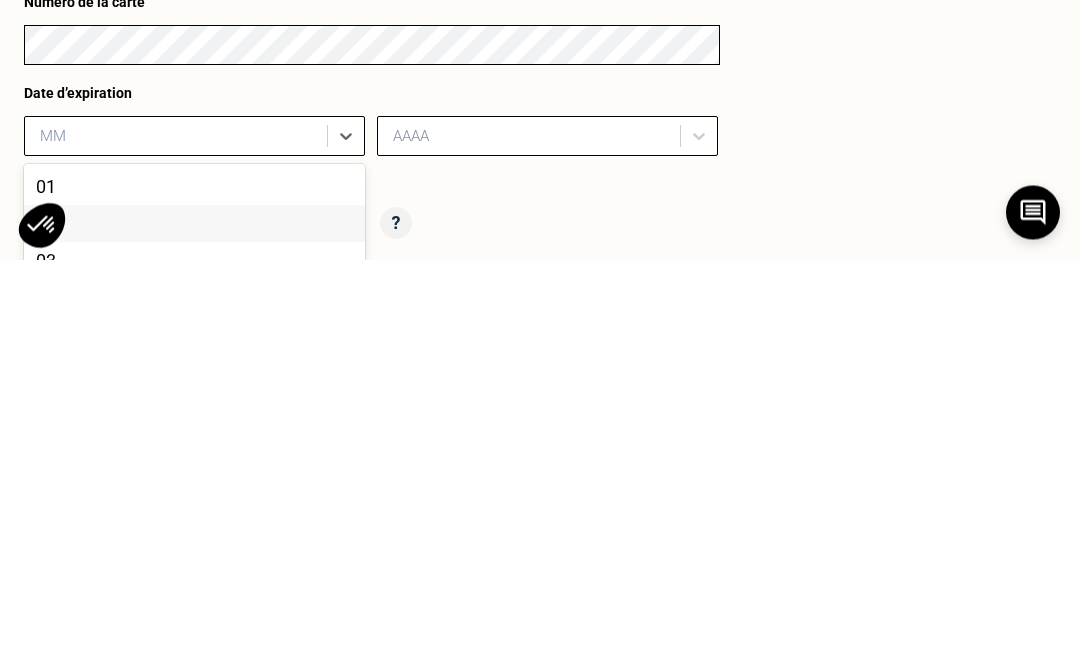 click on "02" at bounding box center (194, 621) 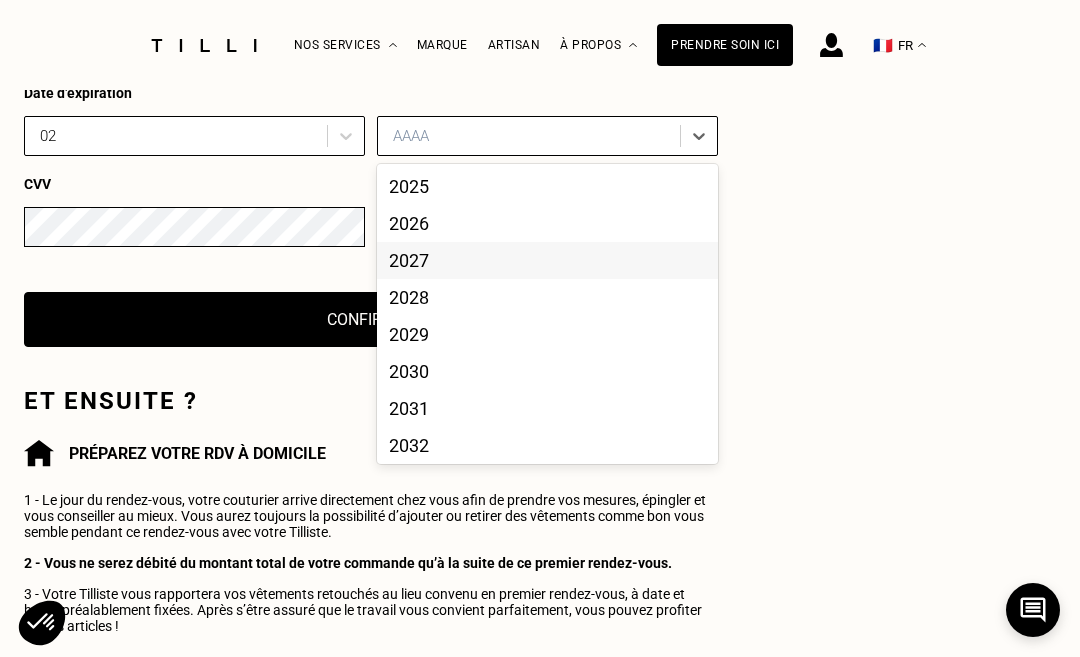 click on "2027" at bounding box center (547, 260) 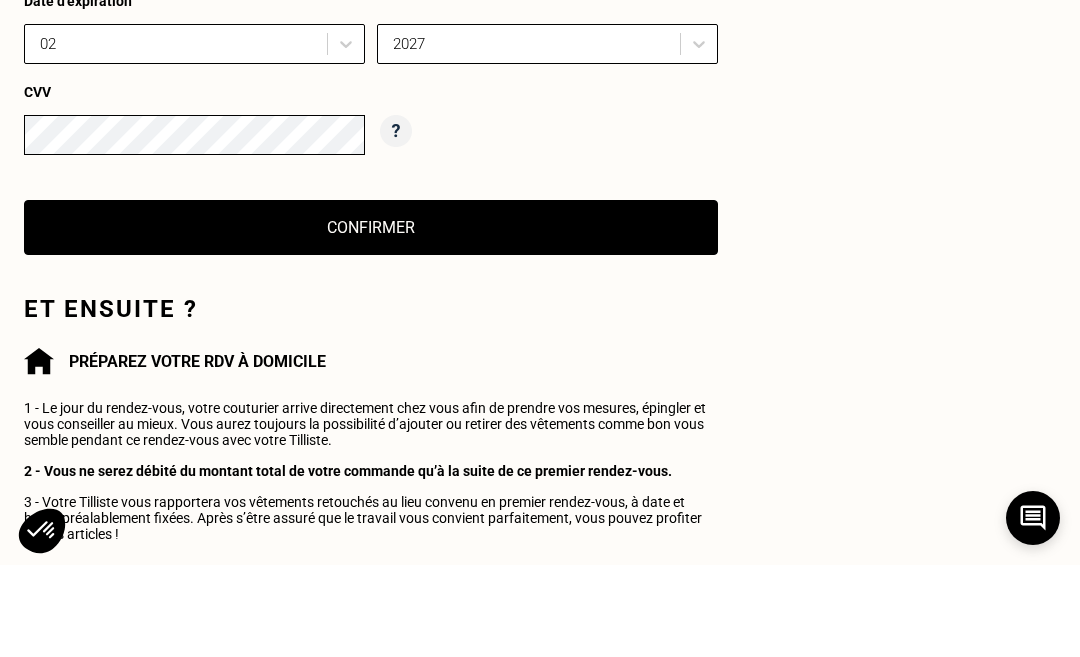 click on "Confirmer" at bounding box center [371, 319] 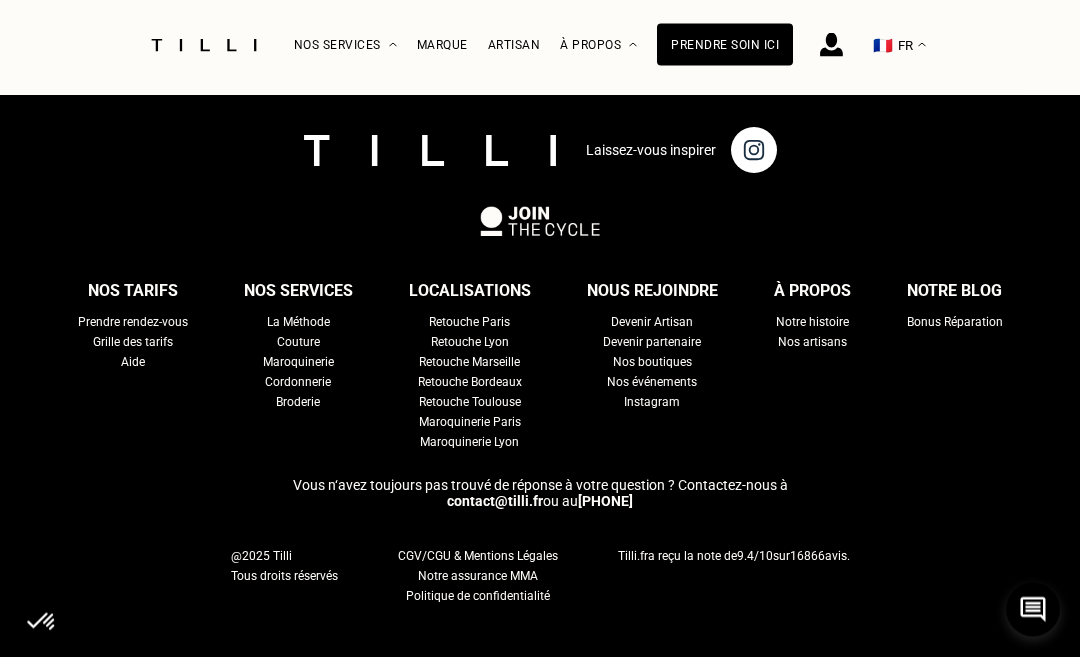 scroll, scrollTop: 1783, scrollLeft: 0, axis: vertical 